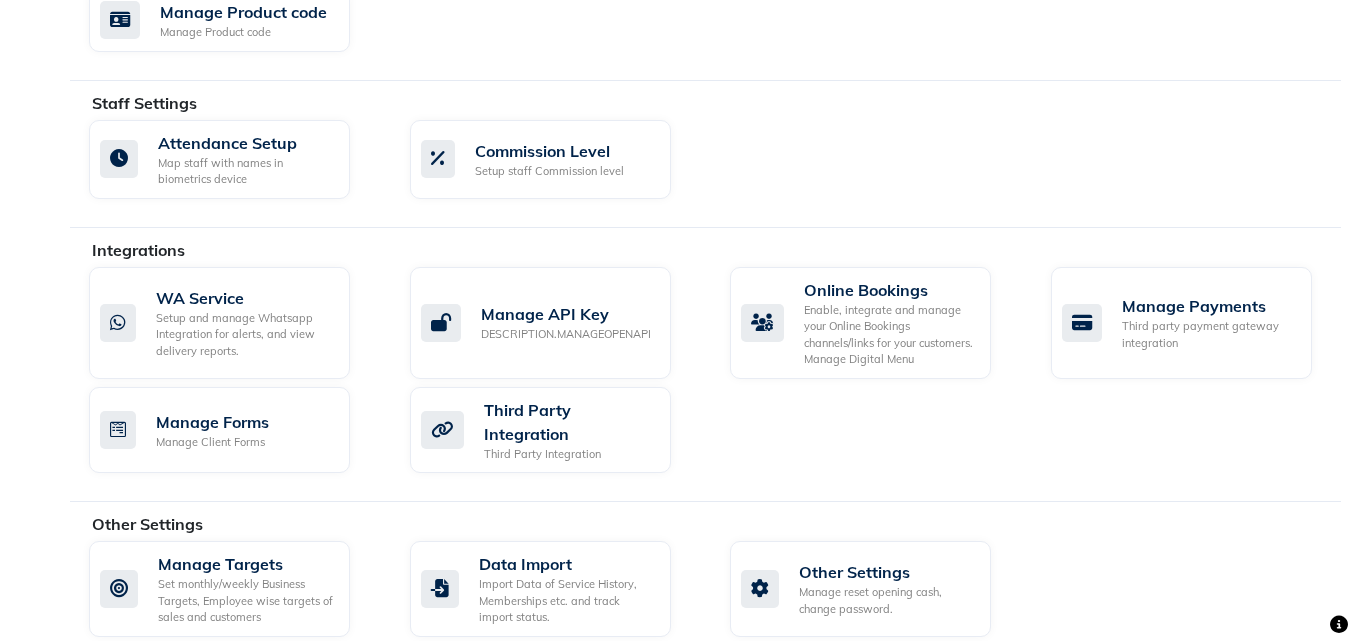 scroll, scrollTop: 0, scrollLeft: 0, axis: both 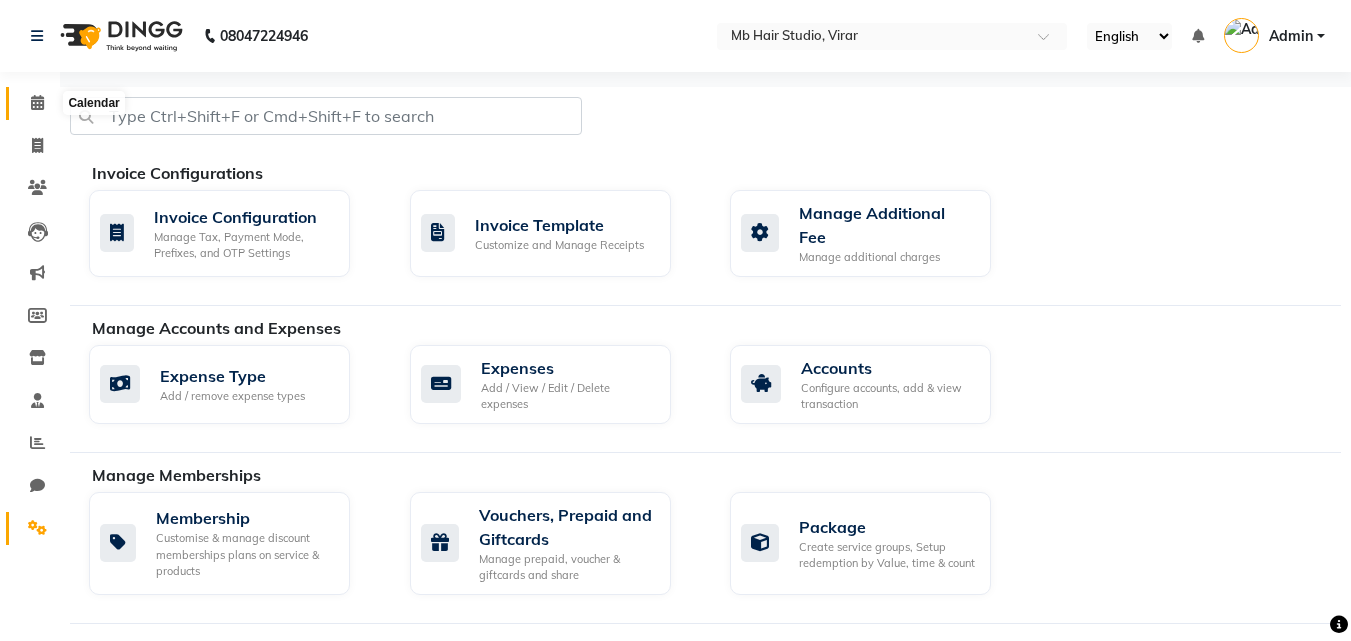 click 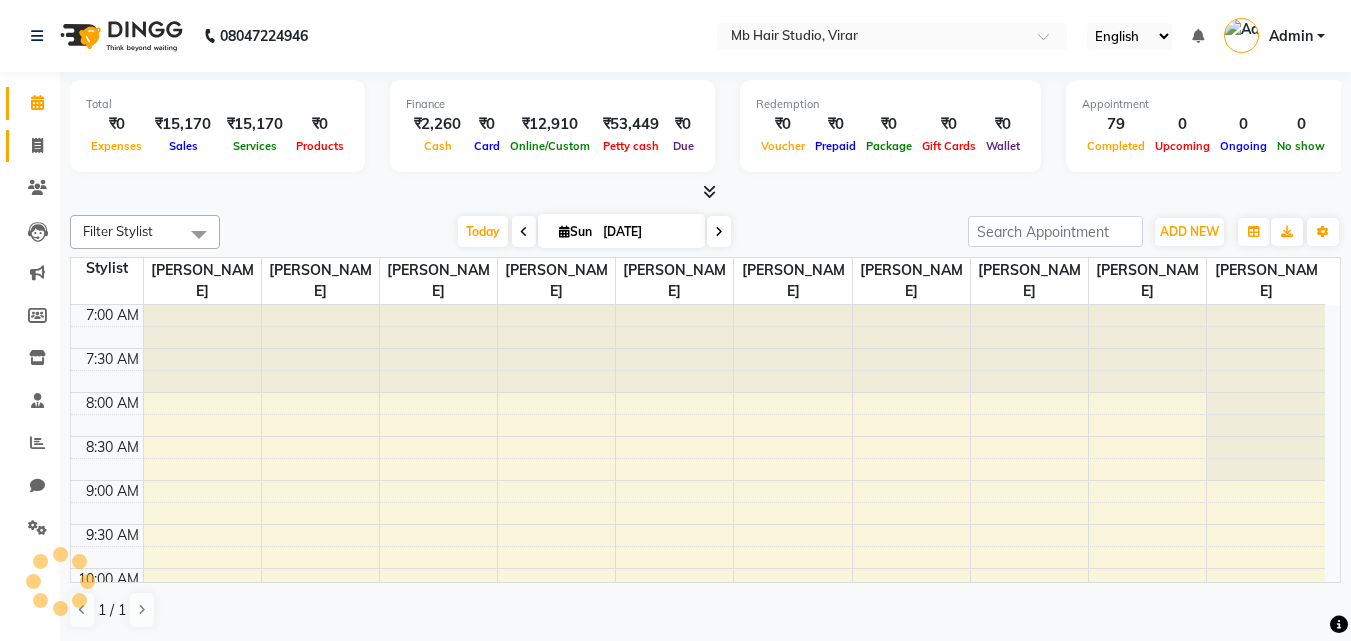 scroll, scrollTop: 0, scrollLeft: 0, axis: both 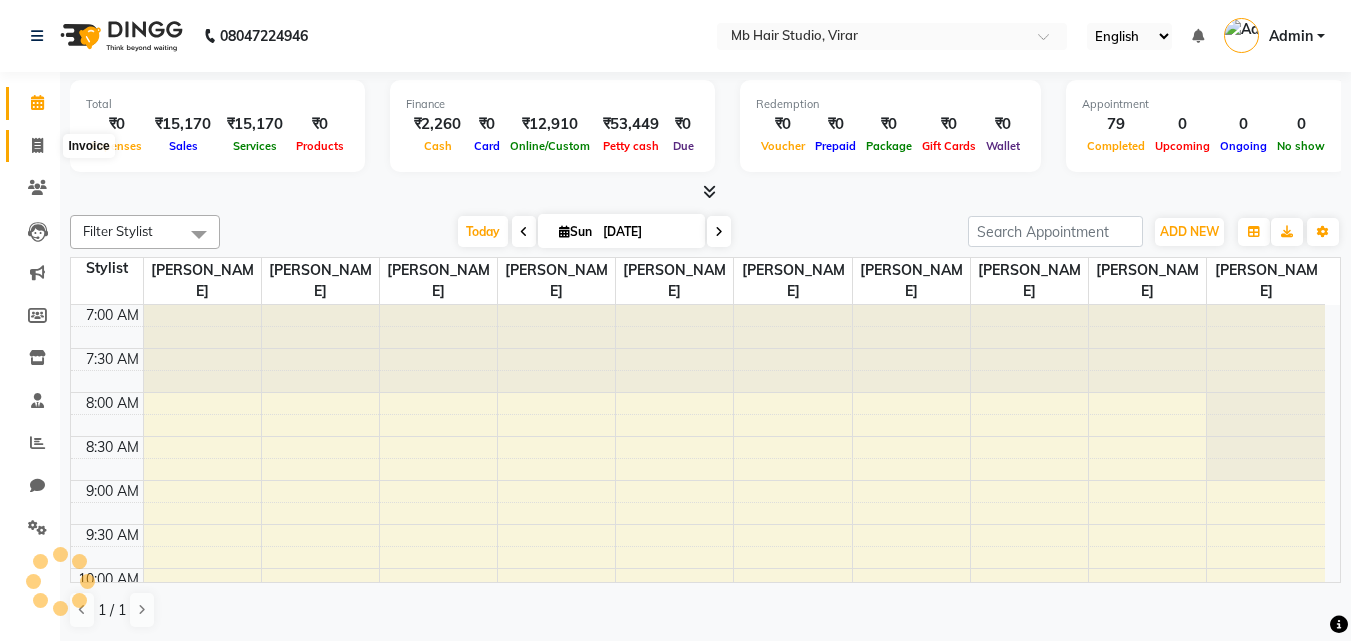 click 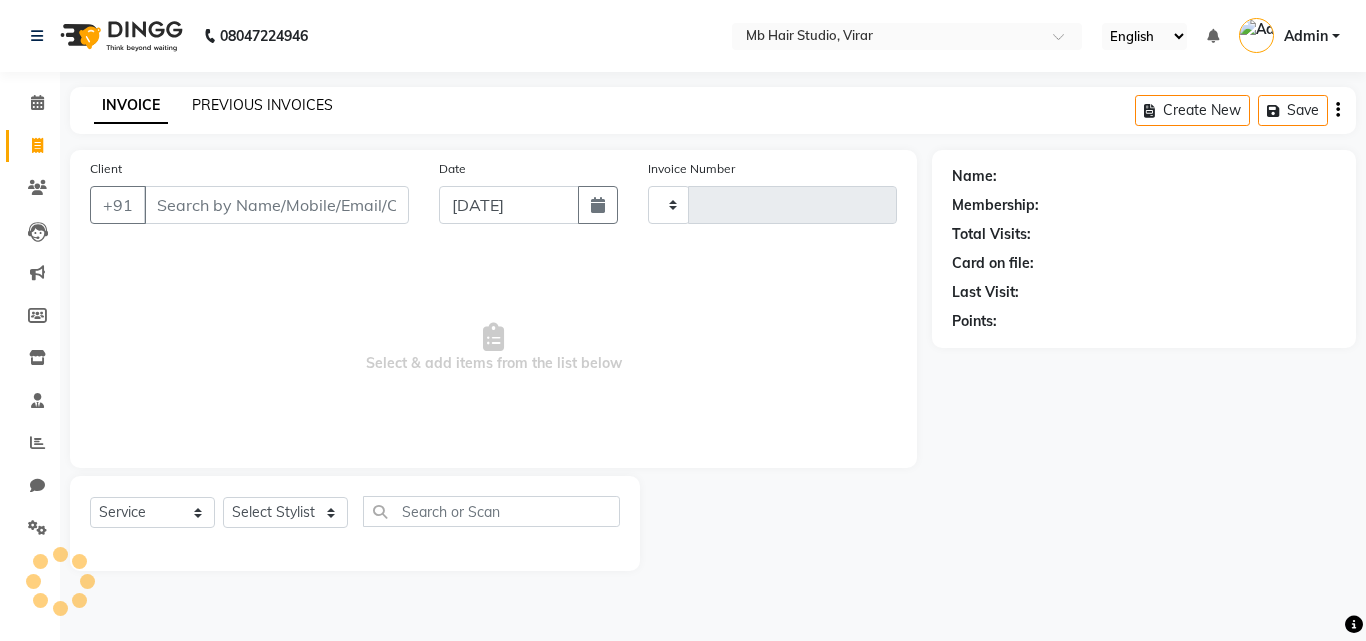 click on "PREVIOUS INVOICES" 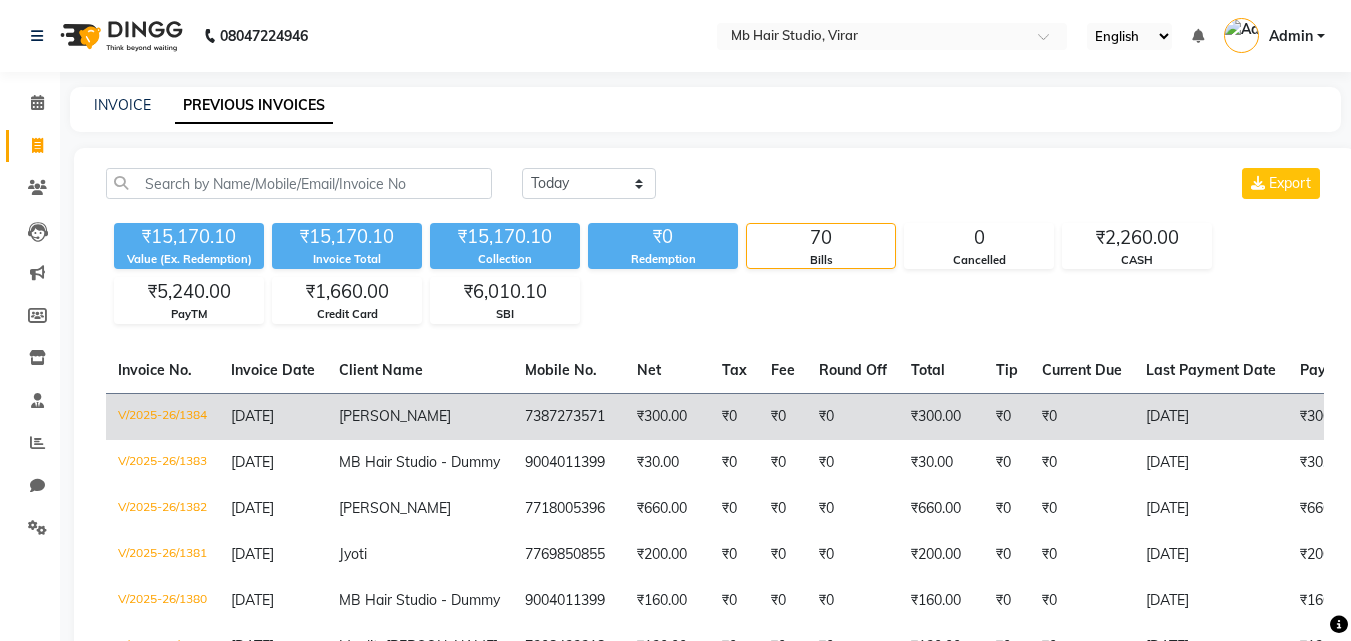 click on "[DATE]" 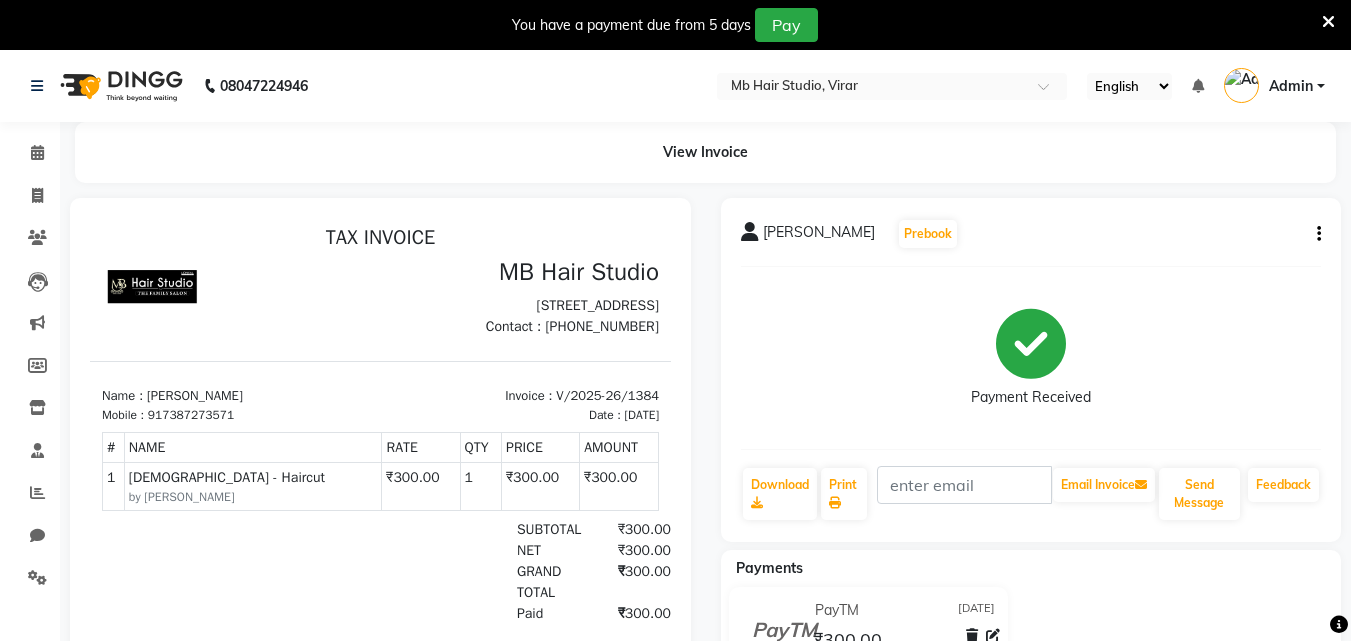 scroll, scrollTop: 16, scrollLeft: 0, axis: vertical 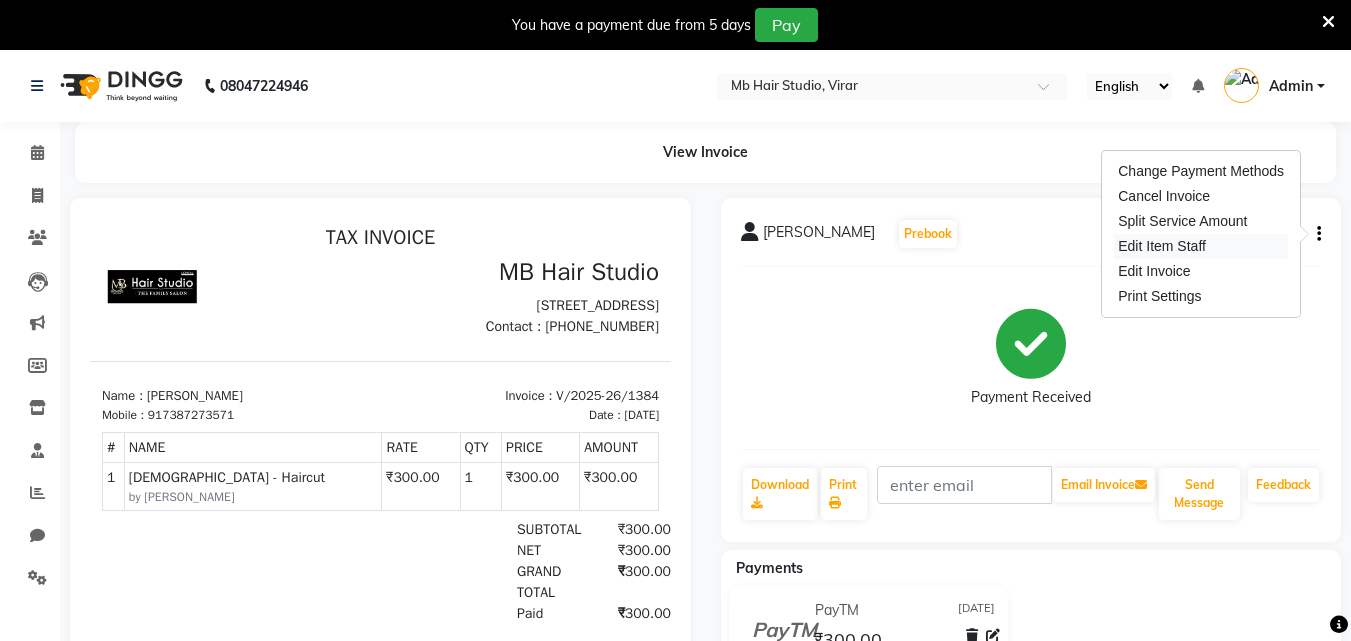 click on "Edit Item Staff" at bounding box center (1201, 246) 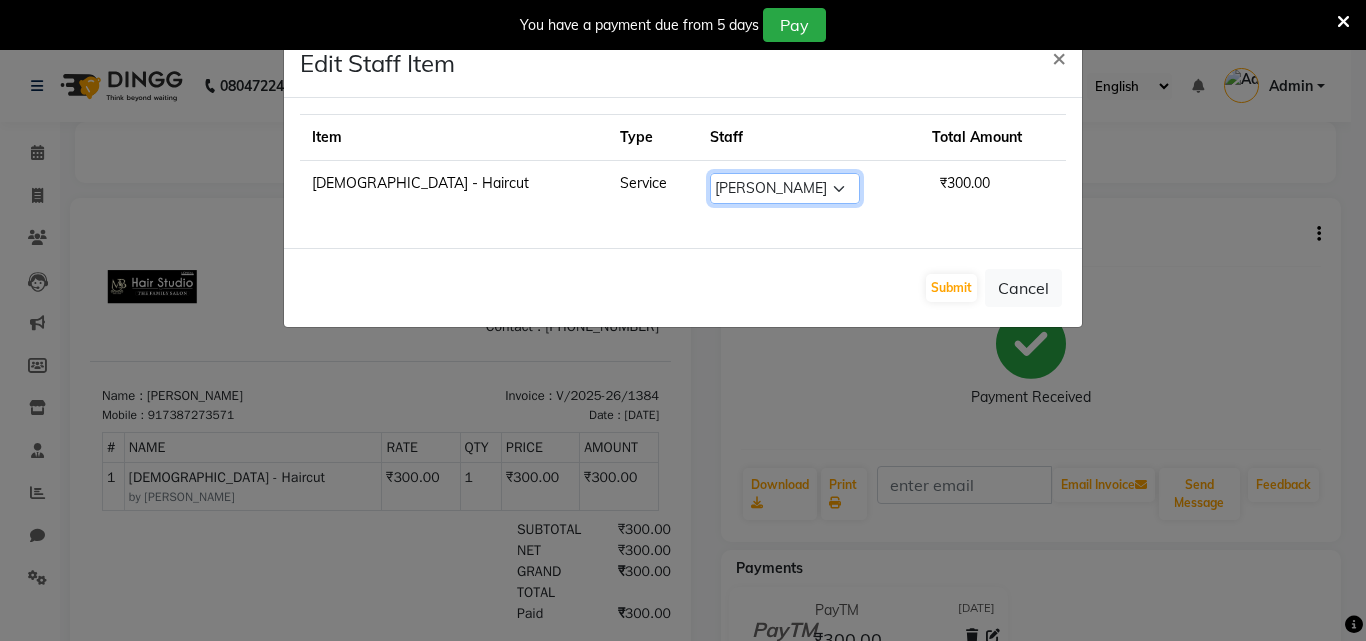 click on "Select  Babli Choudhary    Imtiyaz Khan    Irfan Khan    Mahendra Sharma    Monty Ali    Rahul Bhati   Rajesh Sharma    Sabnam bano   Sapna Jha   Shamshad Ansari" 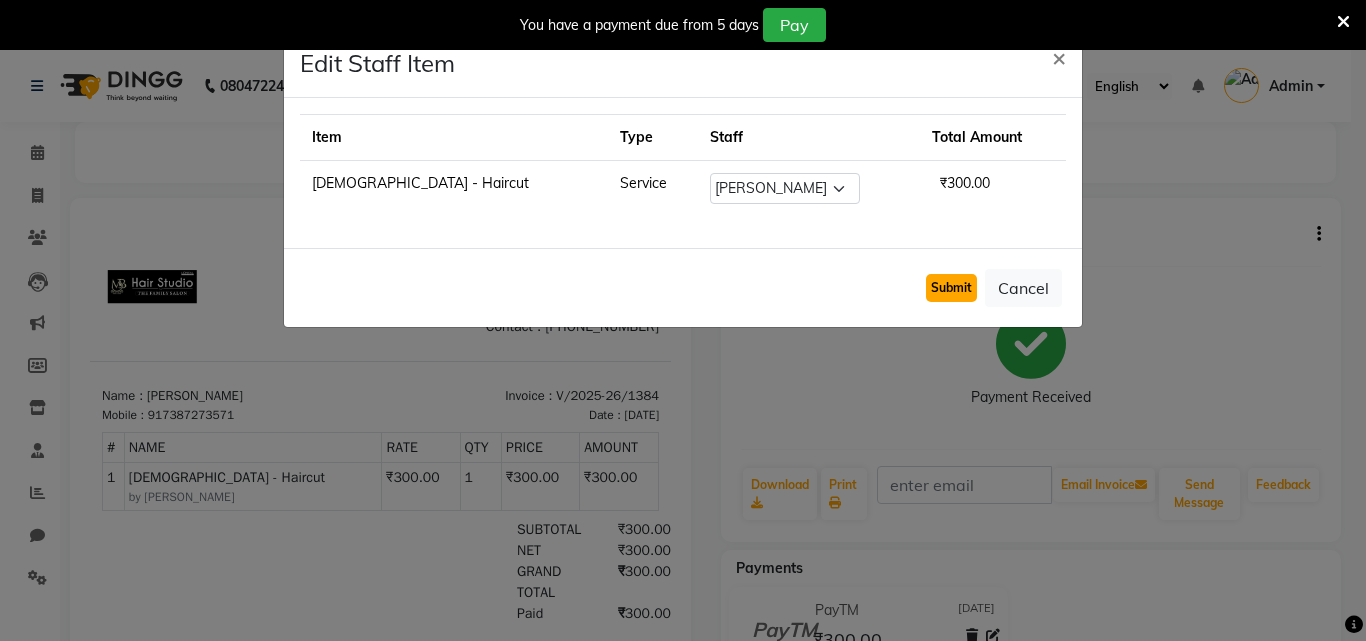 click on "Submit" 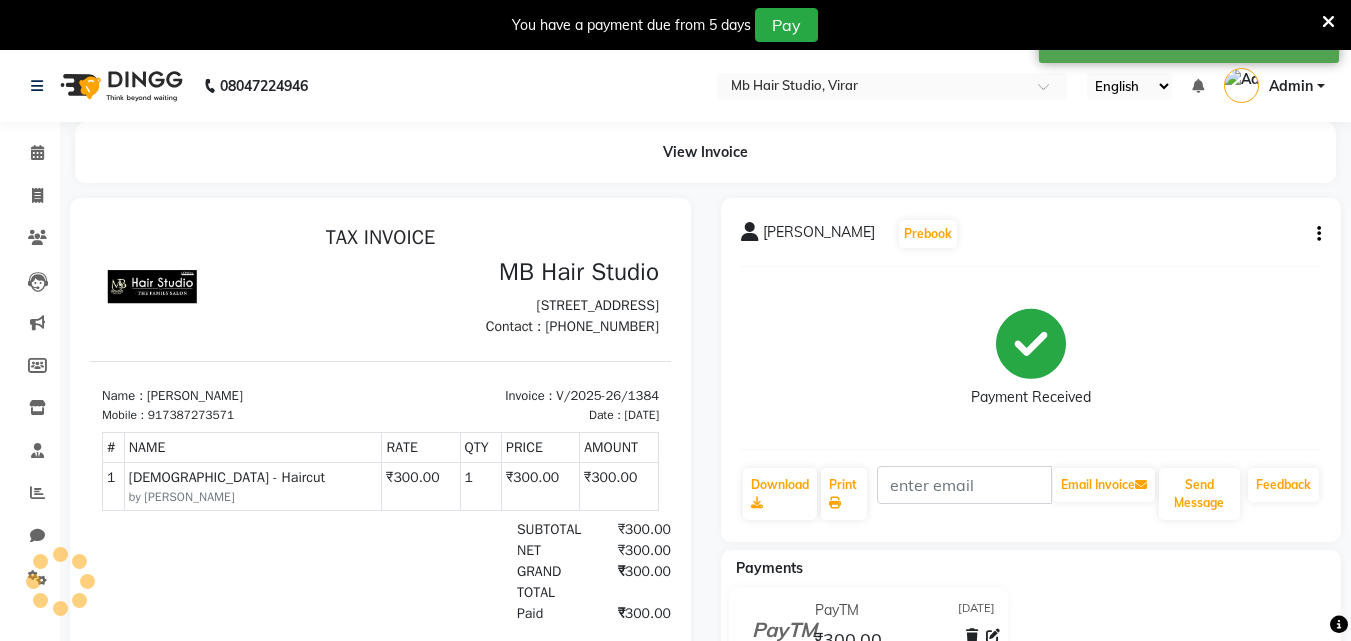 scroll, scrollTop: 16, scrollLeft: 0, axis: vertical 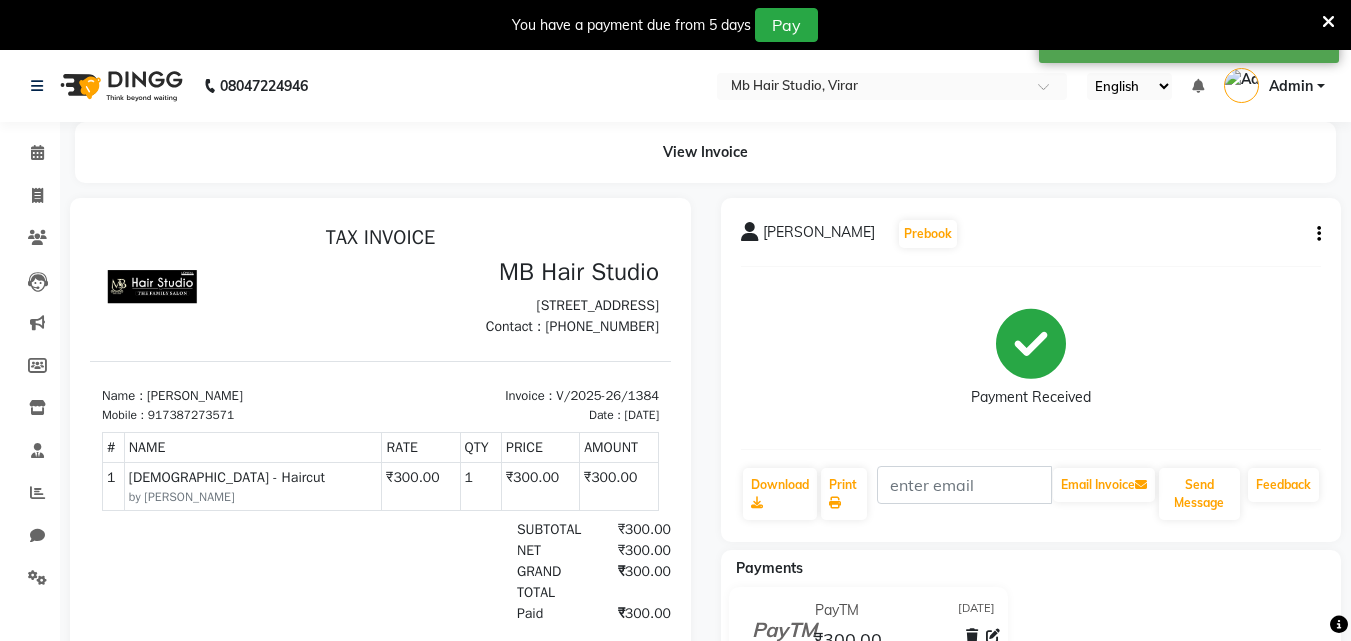 drag, startPoint x: 1330, startPoint y: 17, endPoint x: 1352, endPoint y: 113, distance: 98.48858 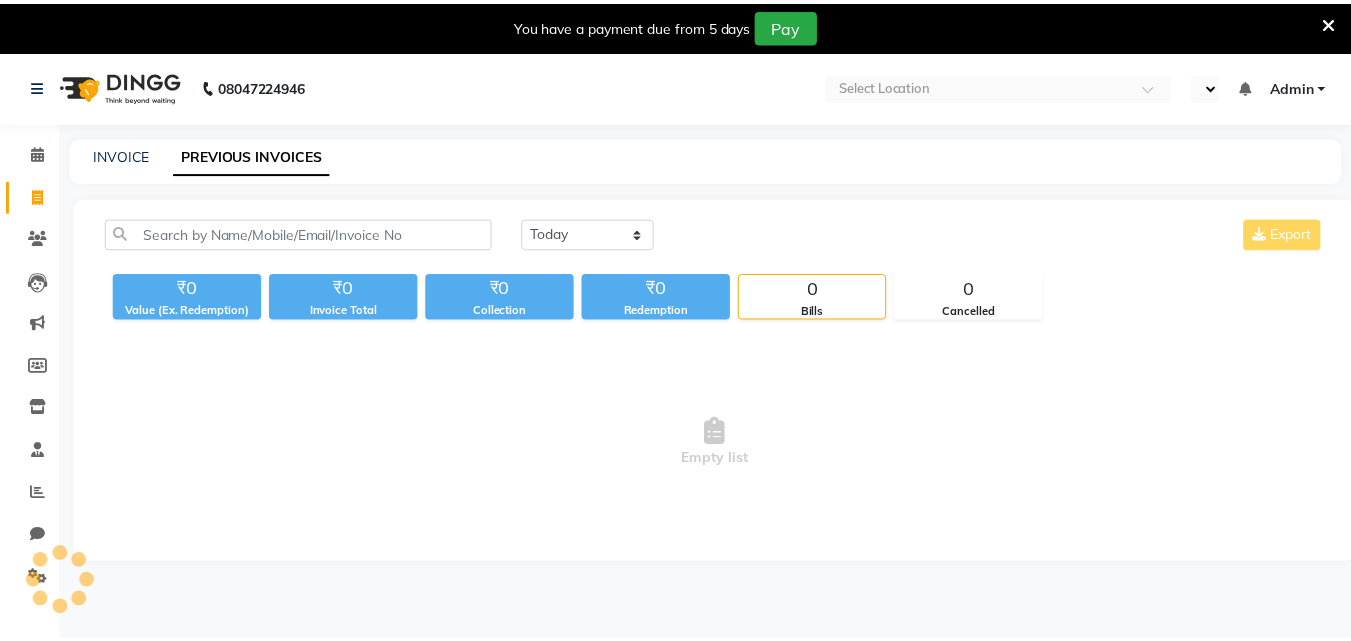 scroll, scrollTop: 0, scrollLeft: 0, axis: both 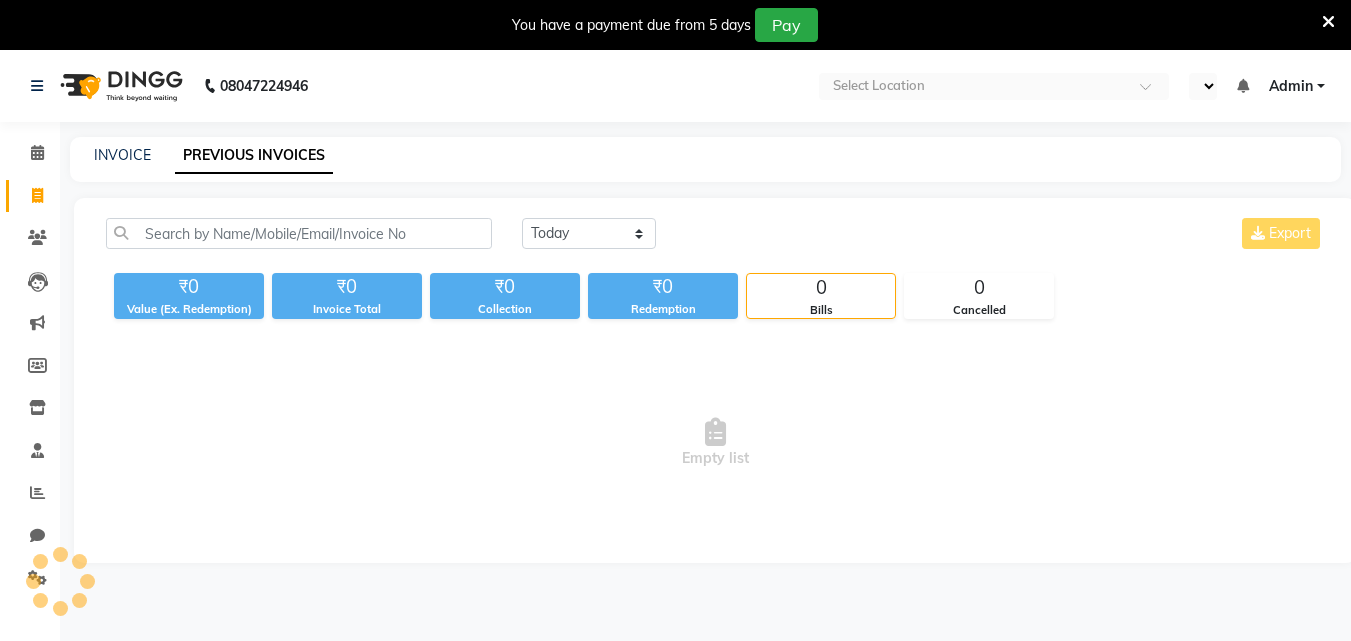 select on "en" 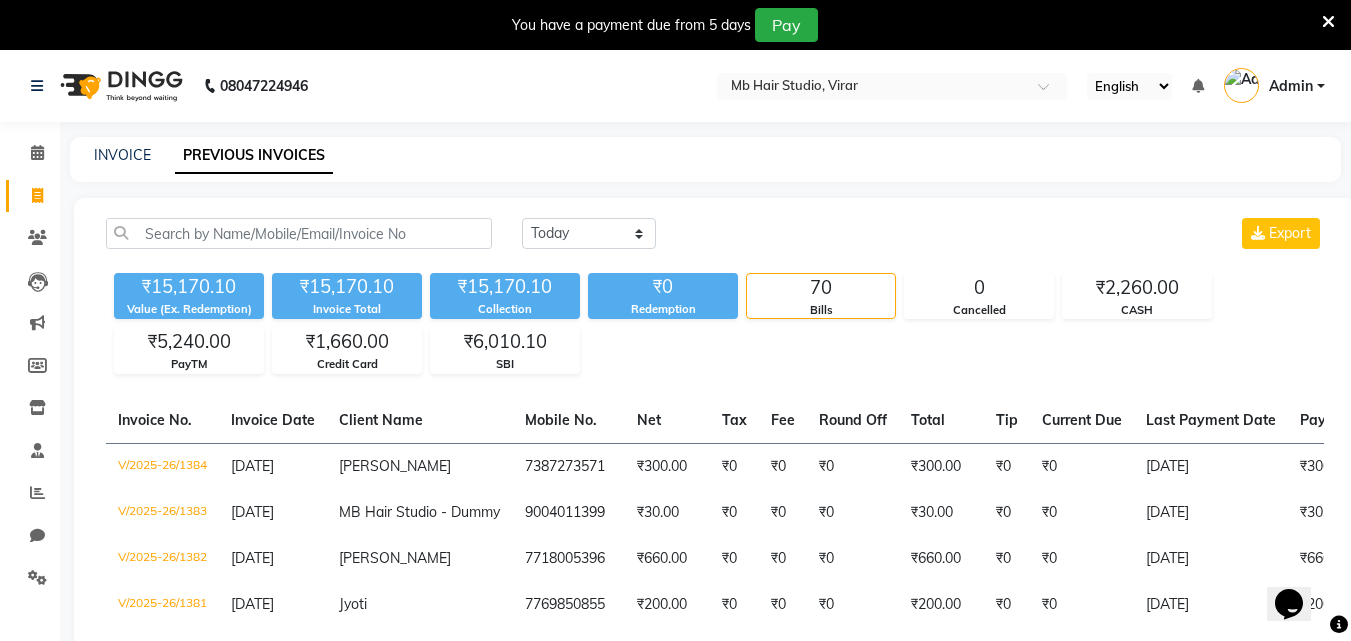 scroll, scrollTop: 0, scrollLeft: 0, axis: both 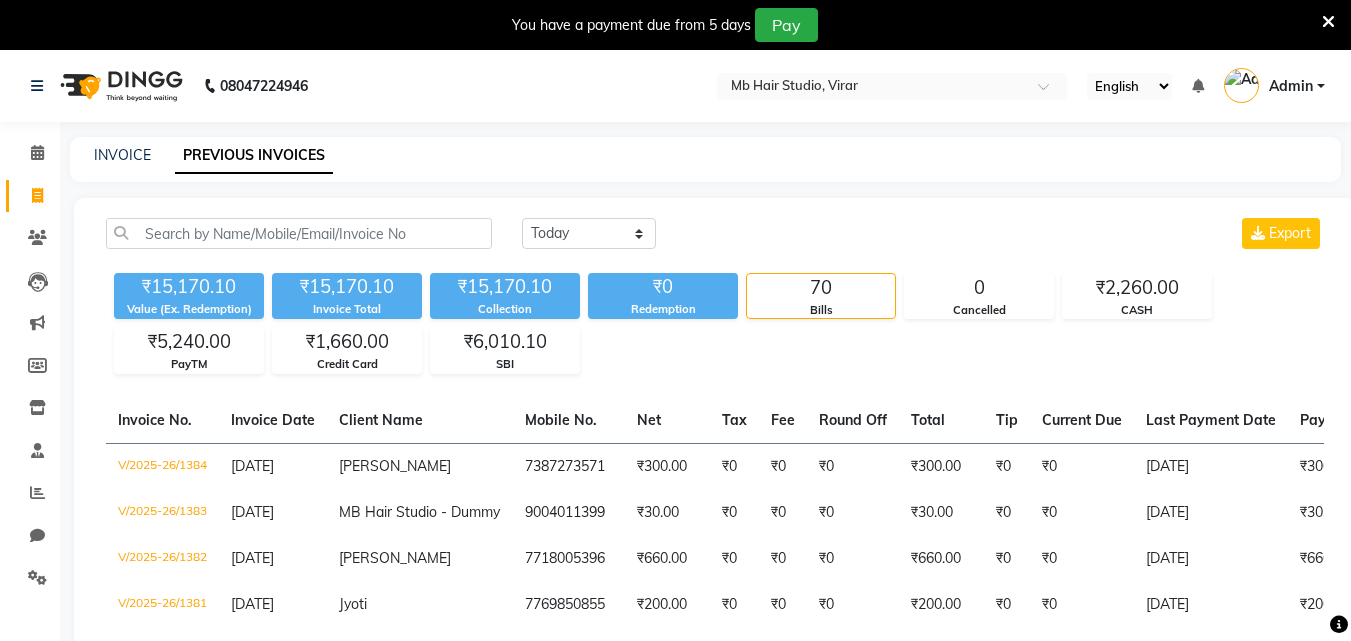 click at bounding box center (1328, 22) 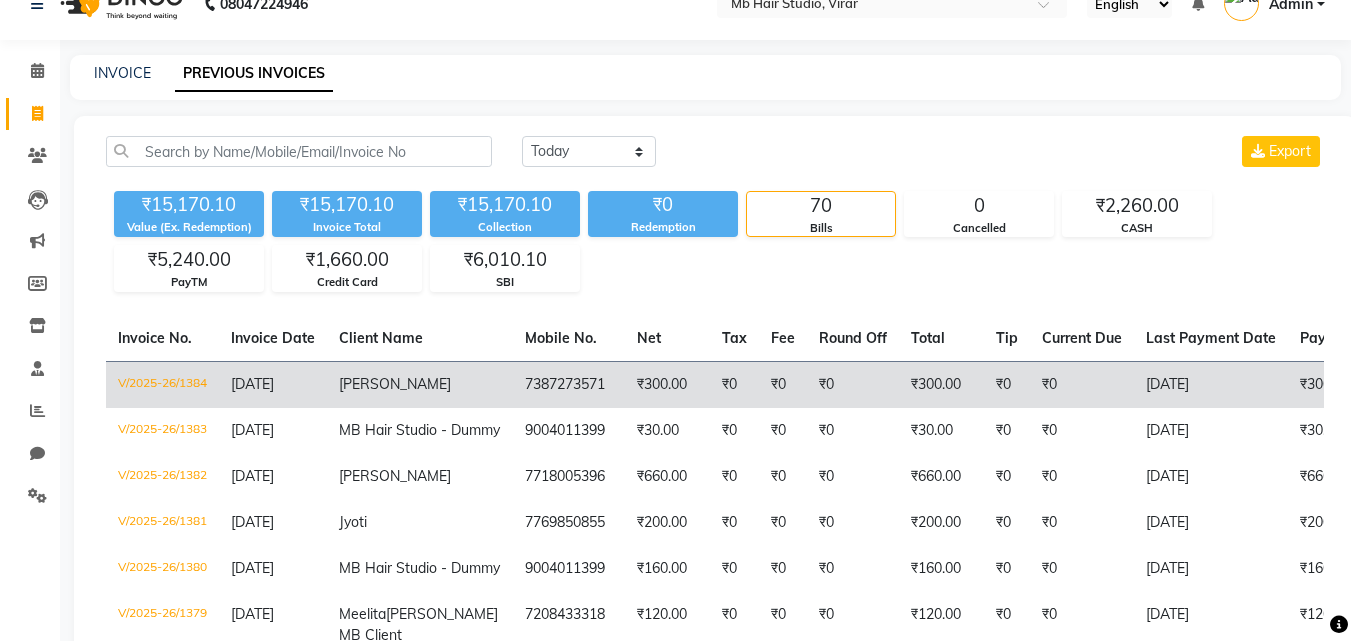 scroll, scrollTop: 0, scrollLeft: 0, axis: both 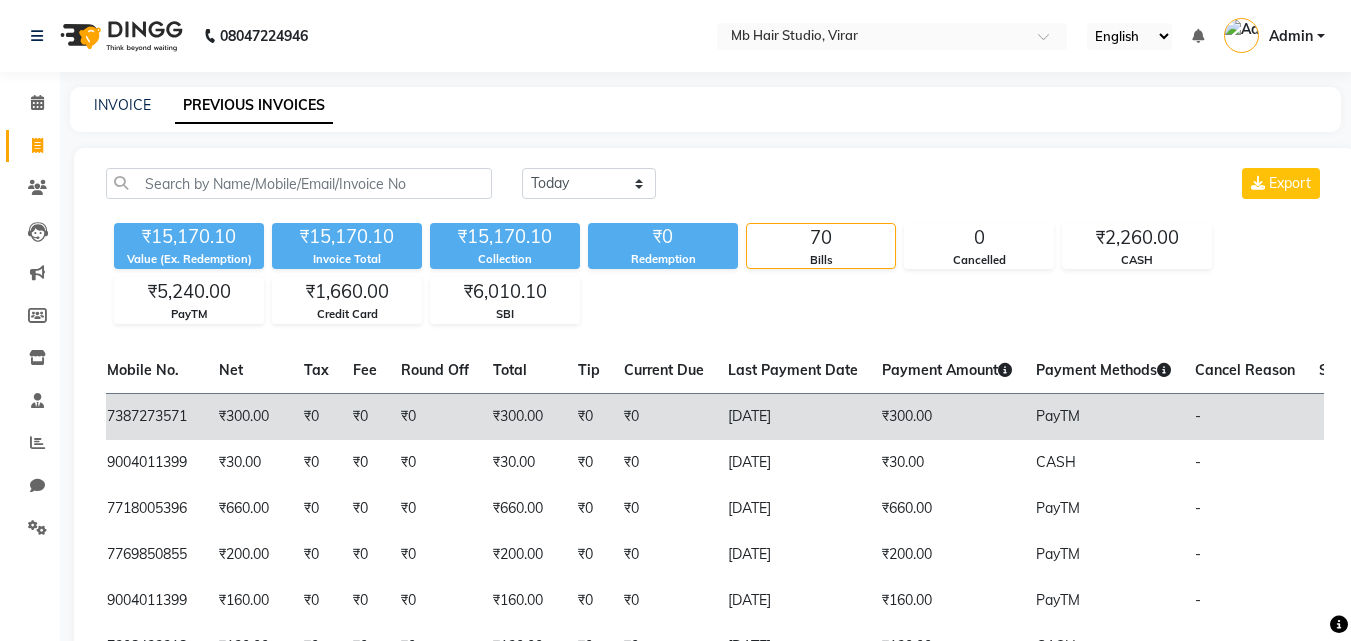 click on "PayTM" 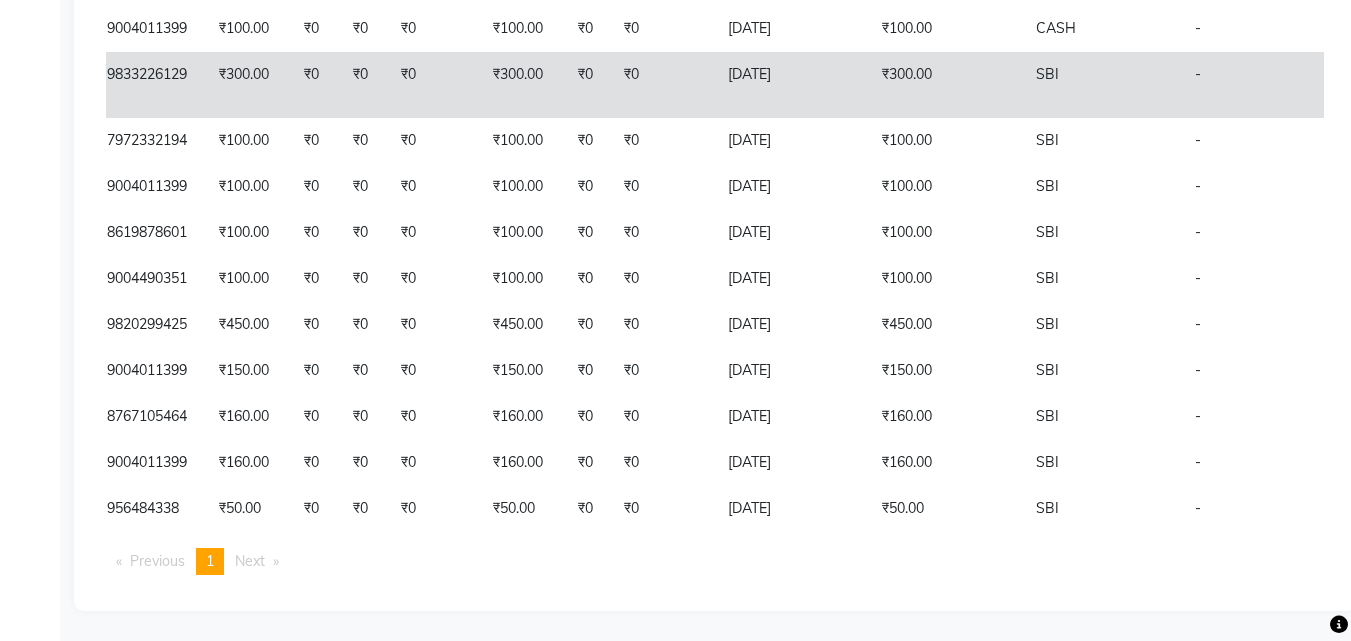 scroll, scrollTop: 3853, scrollLeft: 0, axis: vertical 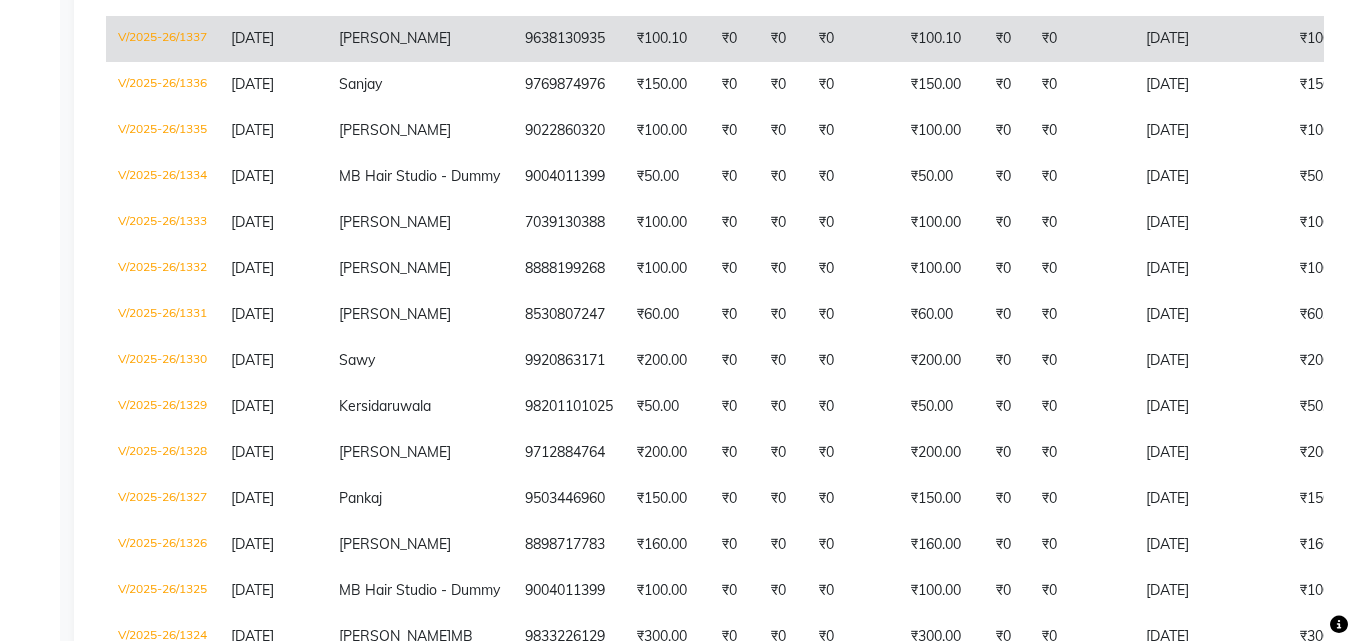 click on "₹100.10" 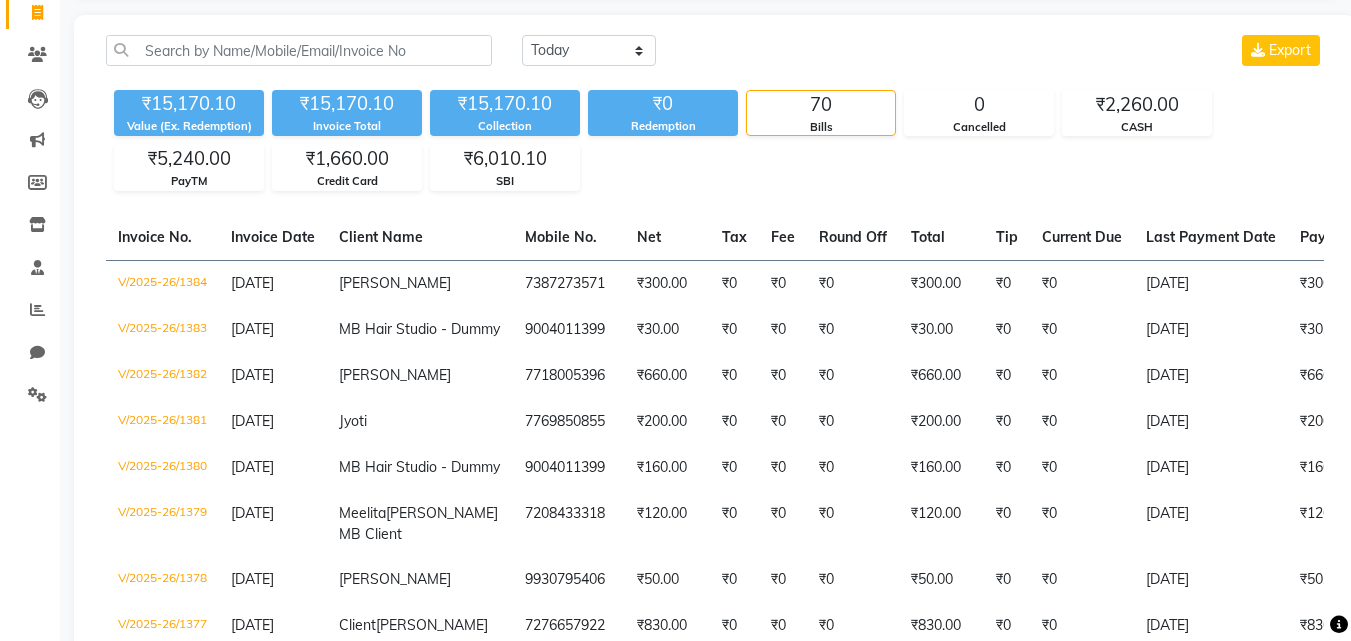 scroll, scrollTop: 0, scrollLeft: 0, axis: both 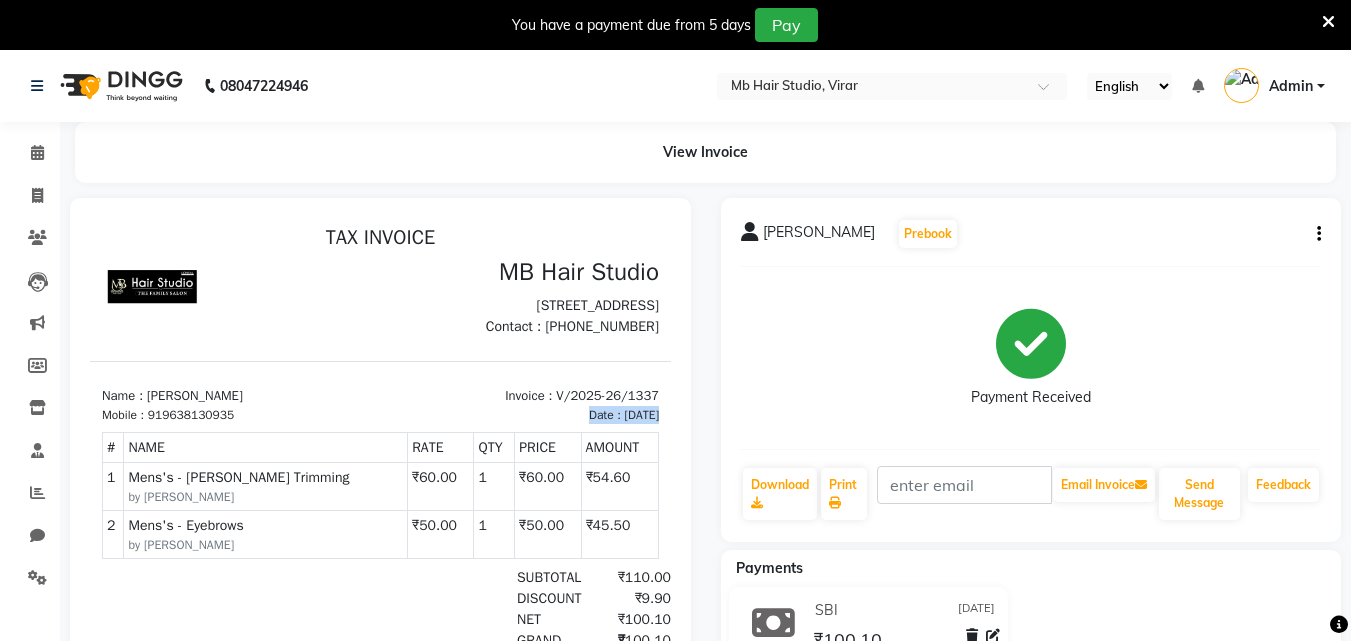 drag, startPoint x: 637, startPoint y: 382, endPoint x: 636, endPoint y: 481, distance: 99.00505 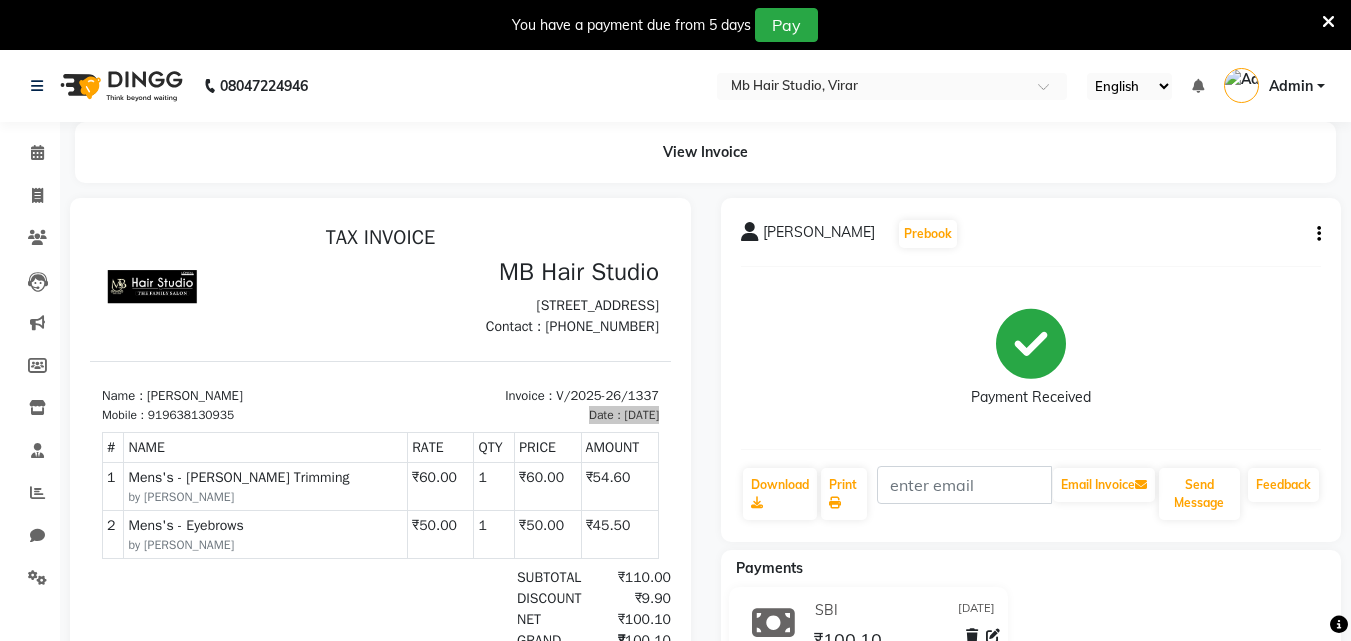 click on "Payment Received" 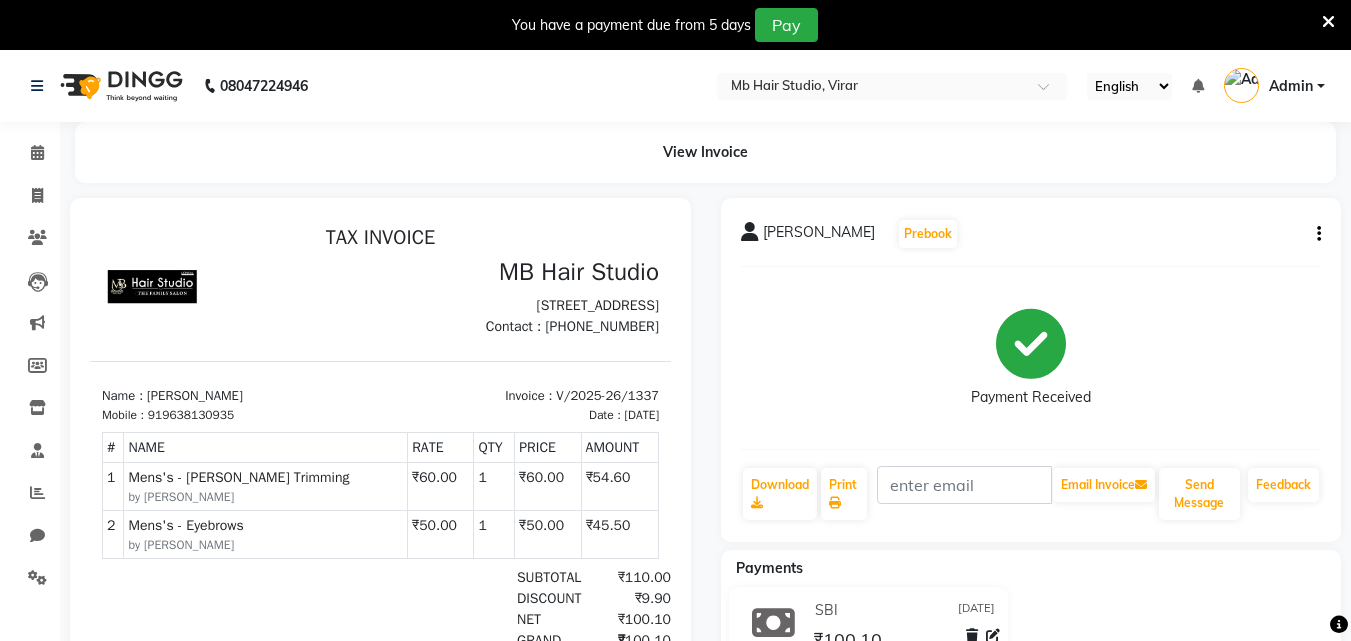click at bounding box center (235, 297) 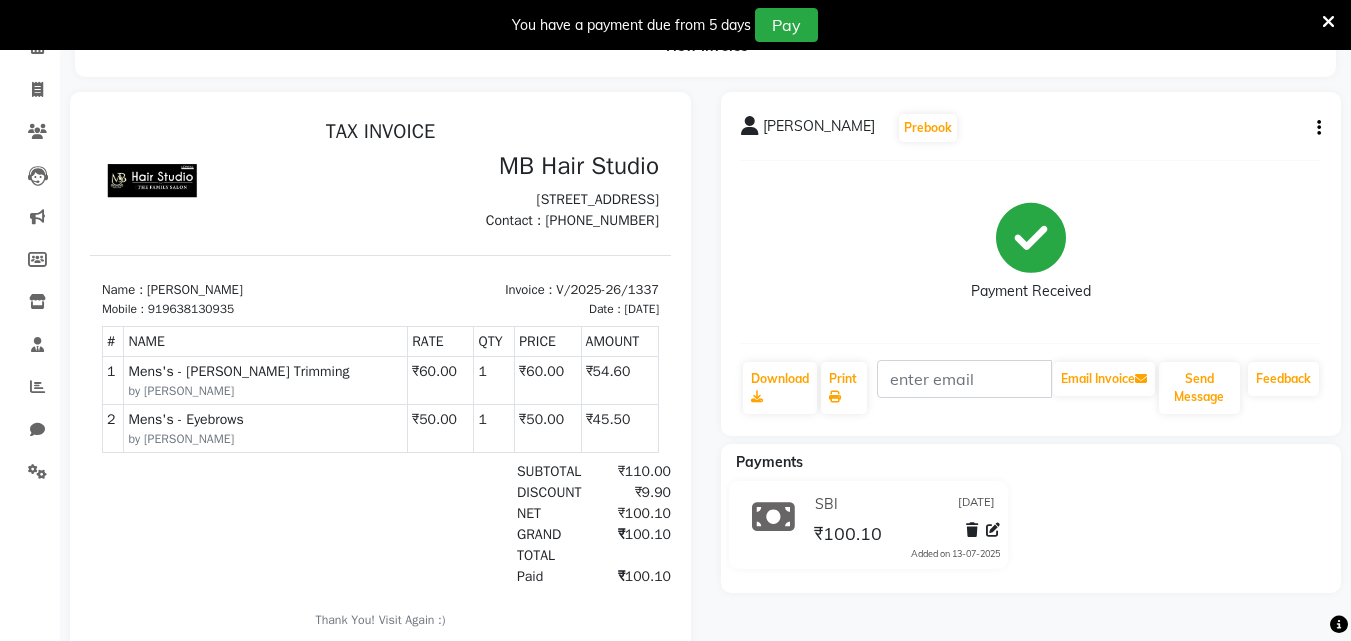scroll, scrollTop: 0, scrollLeft: 0, axis: both 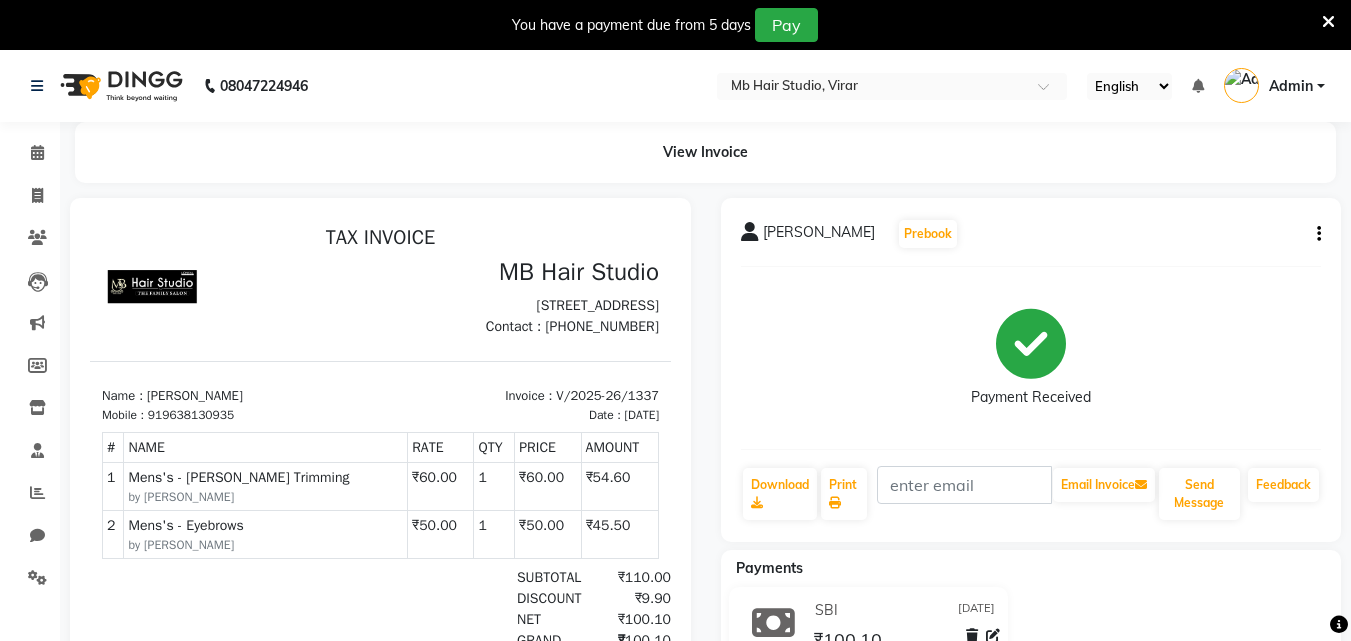 click at bounding box center (1328, 22) 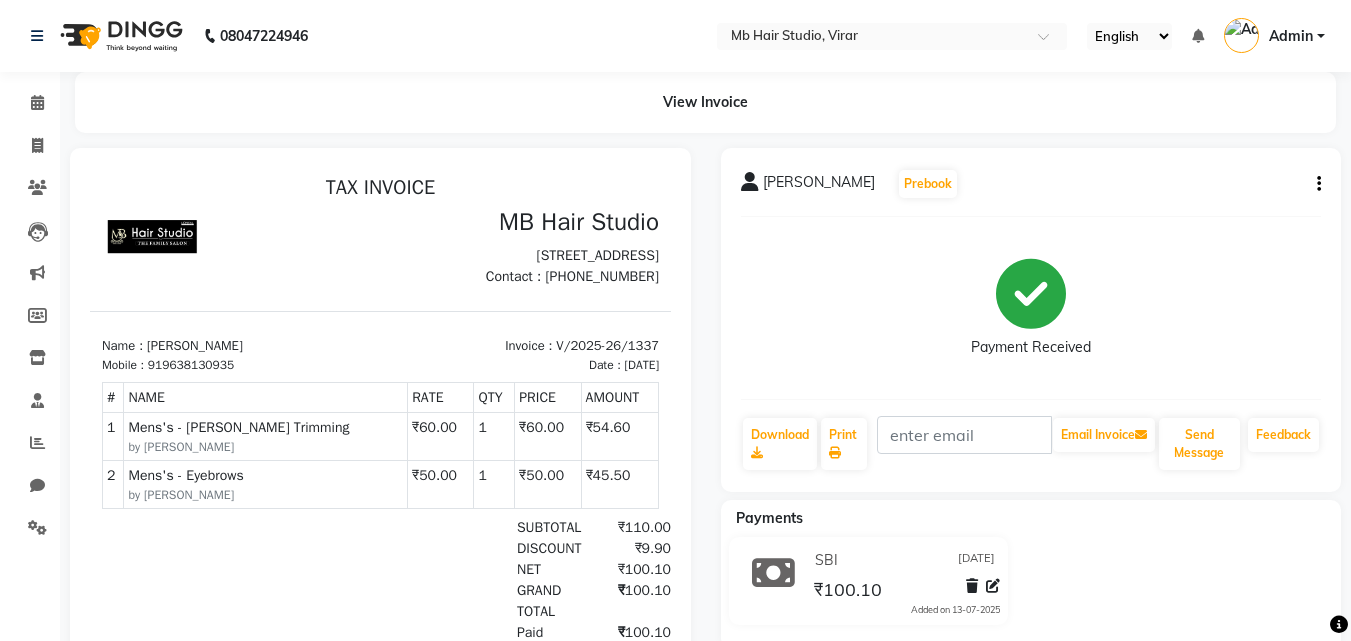 click 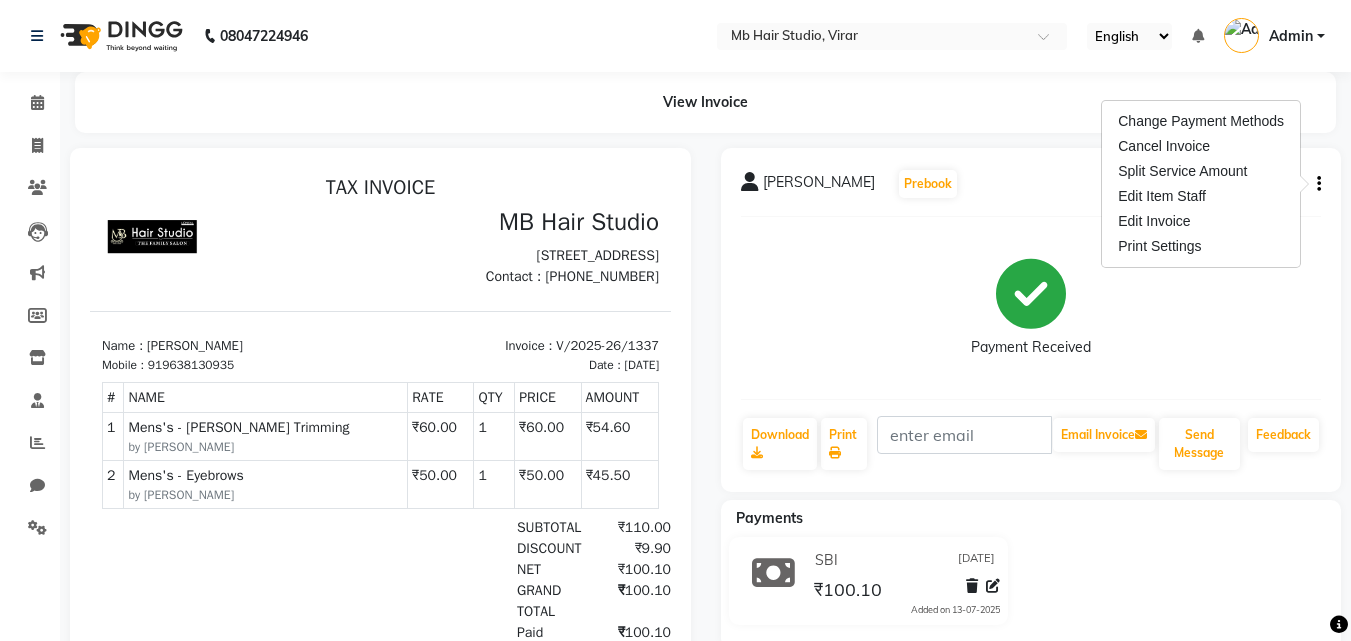 click on "SBI 13-07-2025 ₹100.10  Added on 13-07-2025" 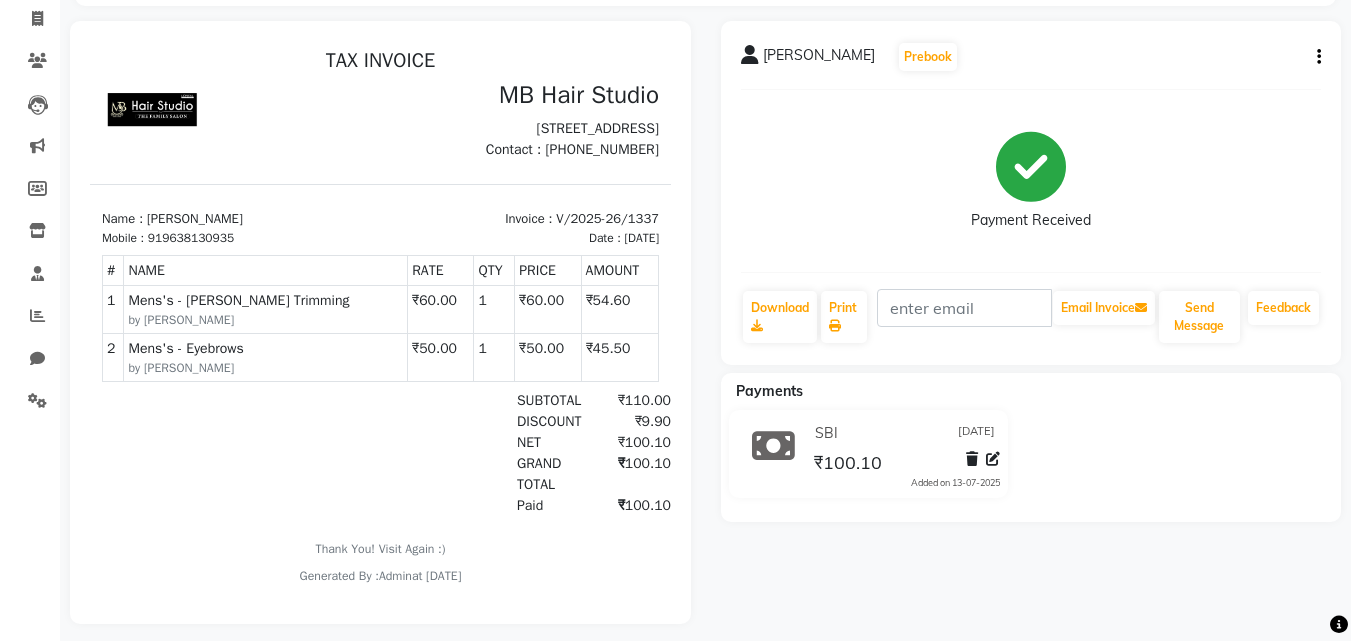 scroll, scrollTop: 155, scrollLeft: 0, axis: vertical 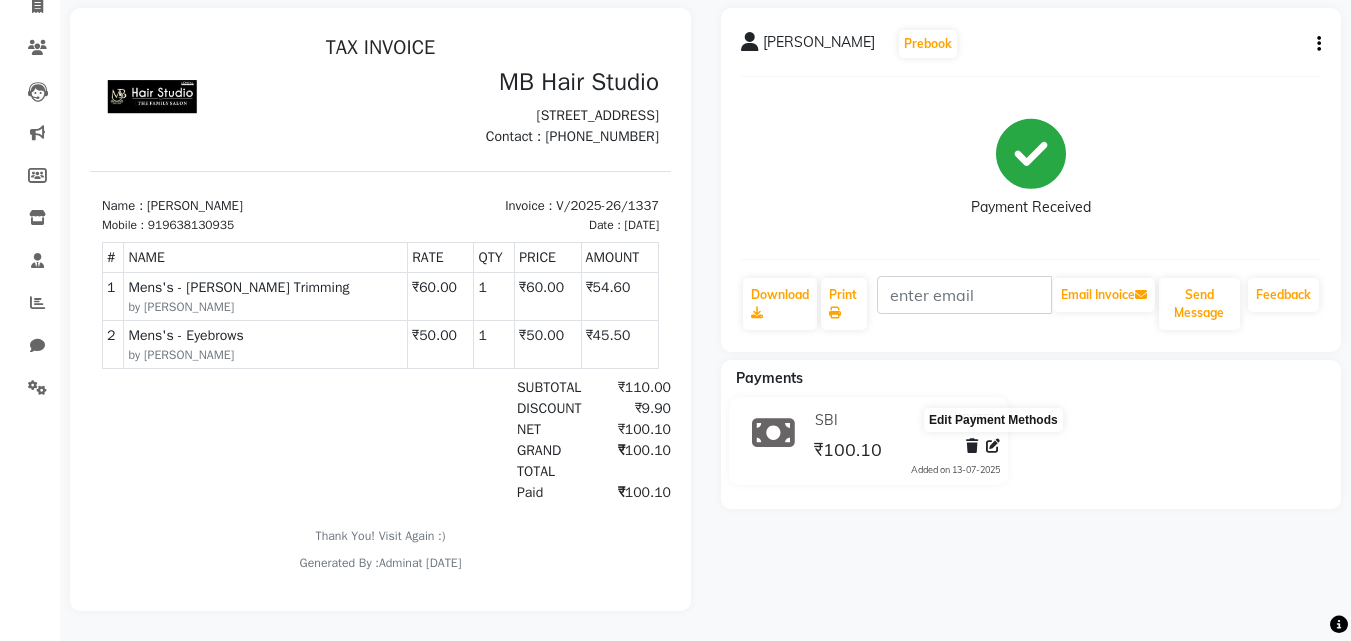 click 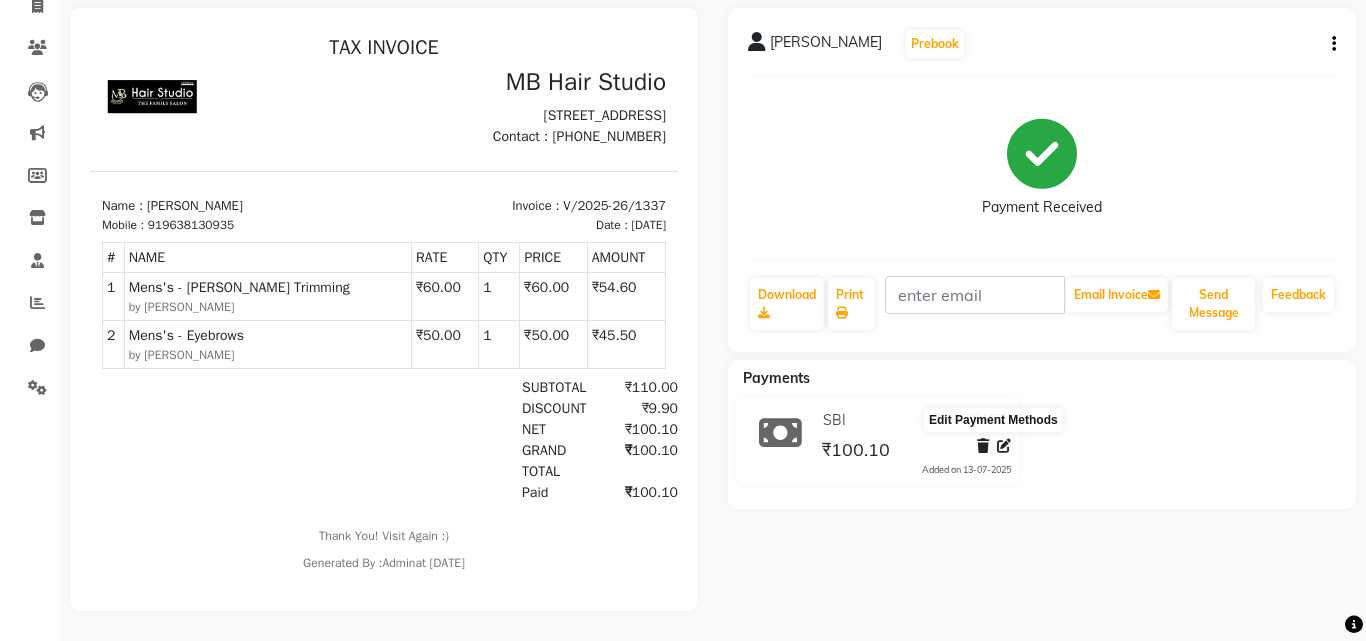 select on "124" 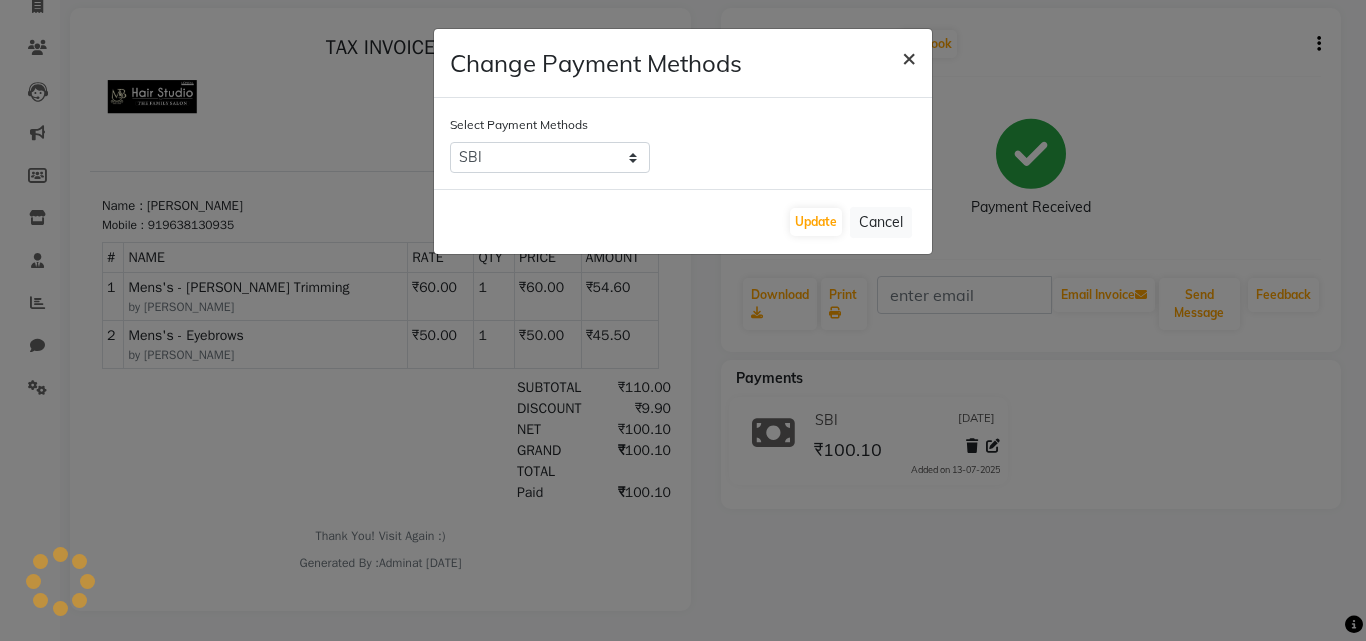 click on "×" 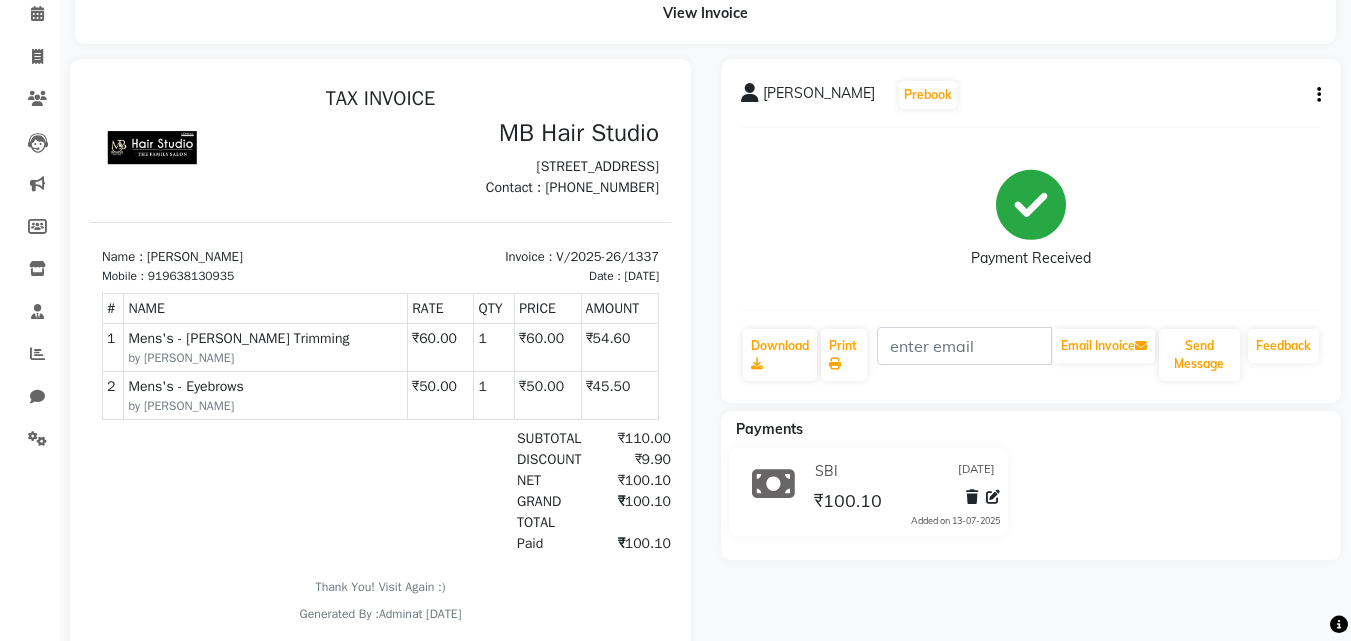 scroll, scrollTop: 55, scrollLeft: 0, axis: vertical 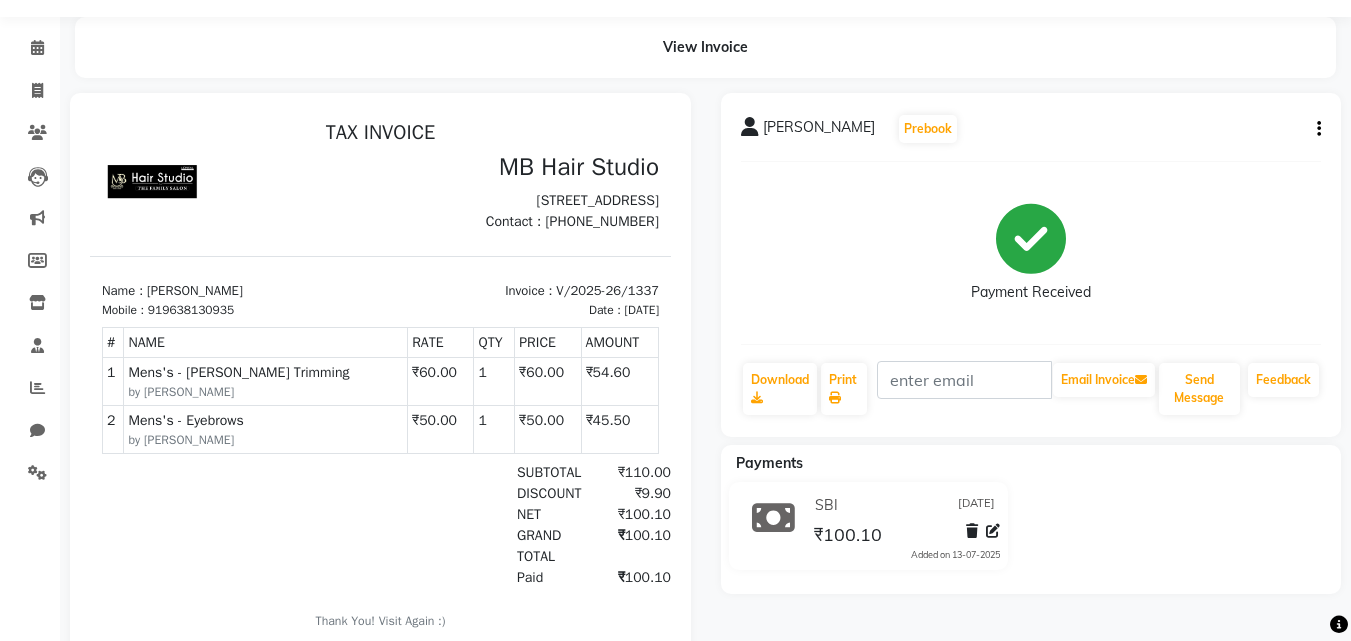 click 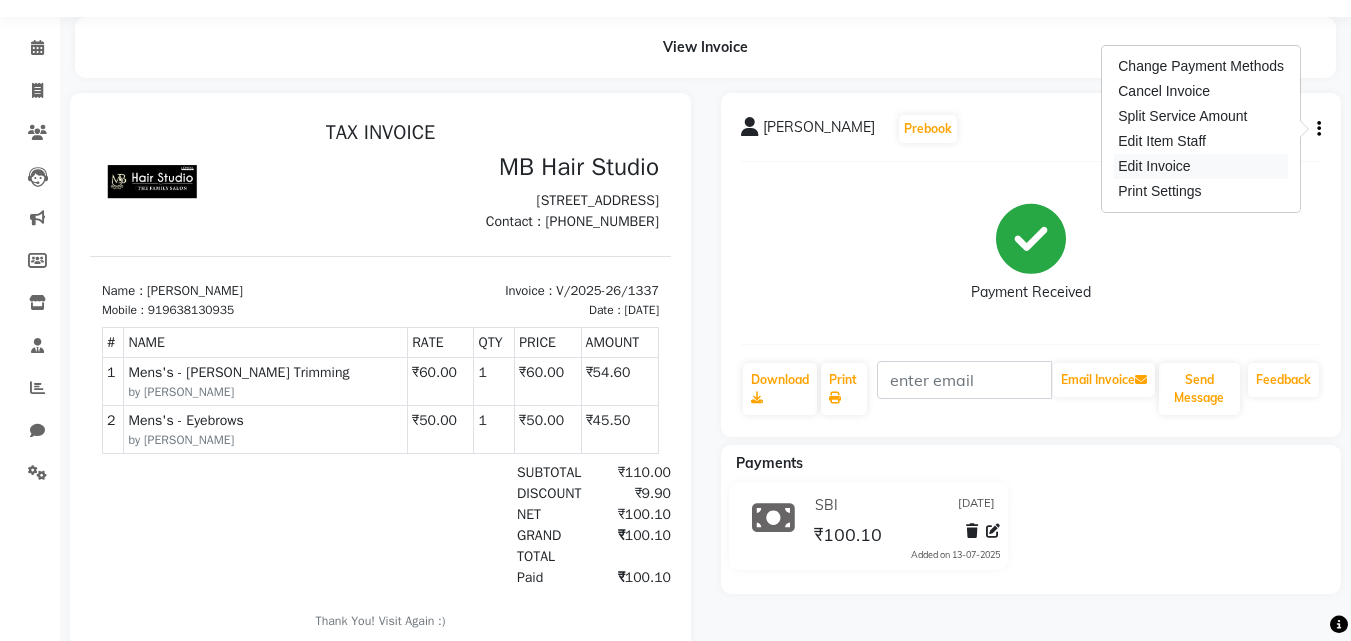 click on "Edit Invoice" at bounding box center (1201, 166) 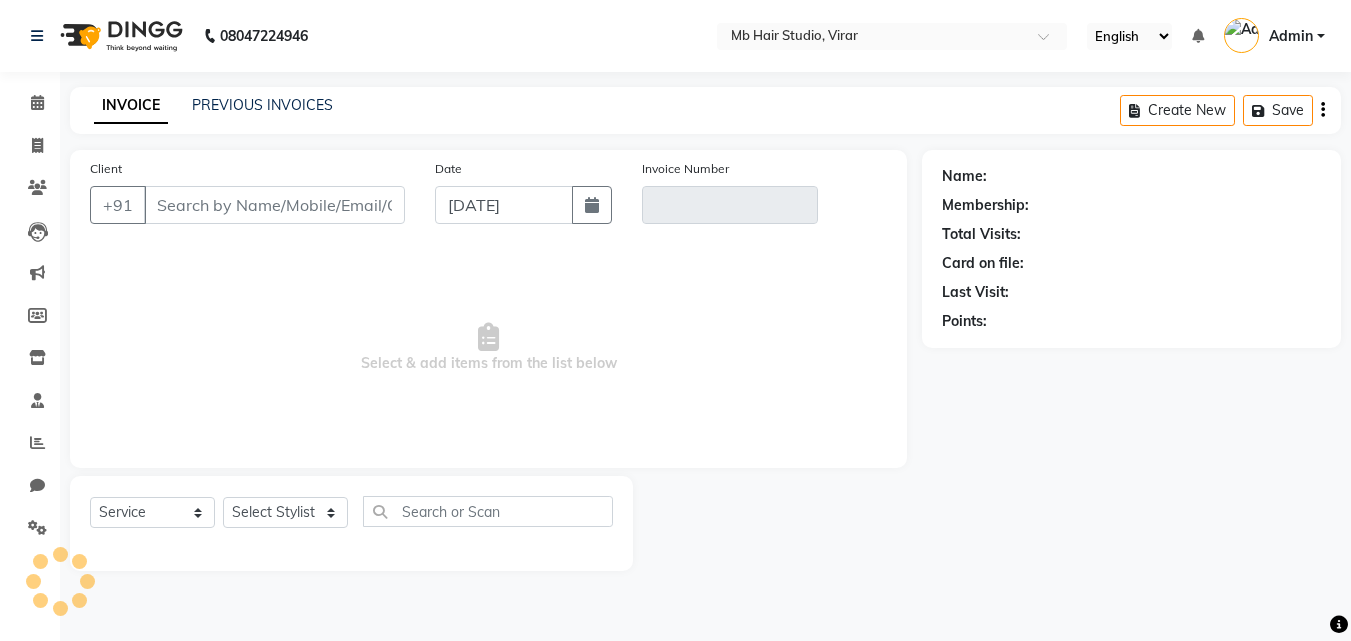 scroll, scrollTop: 0, scrollLeft: 0, axis: both 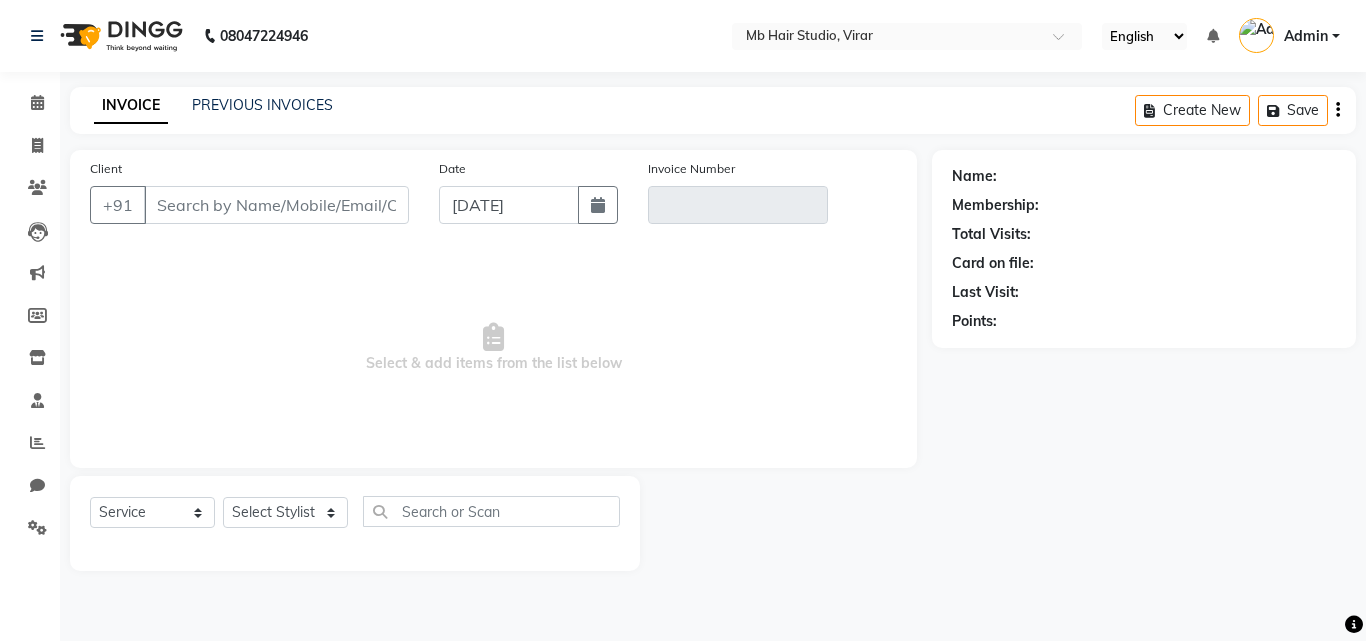 type on "9638130935" 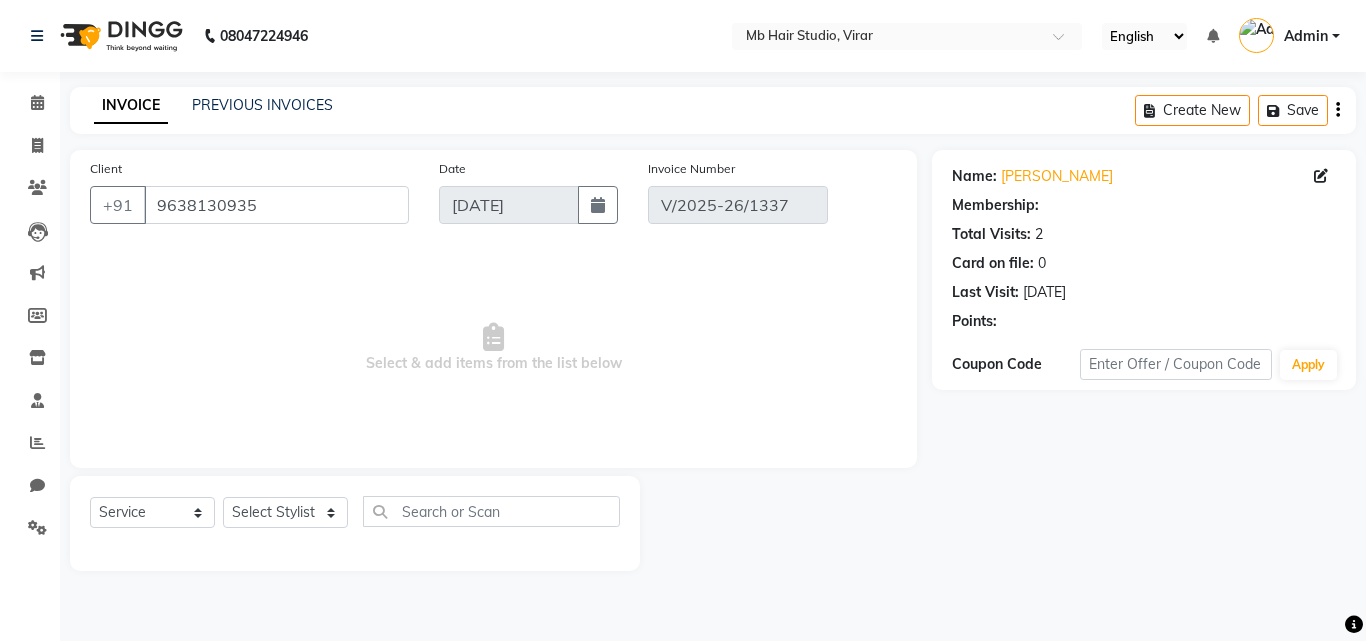 select on "select" 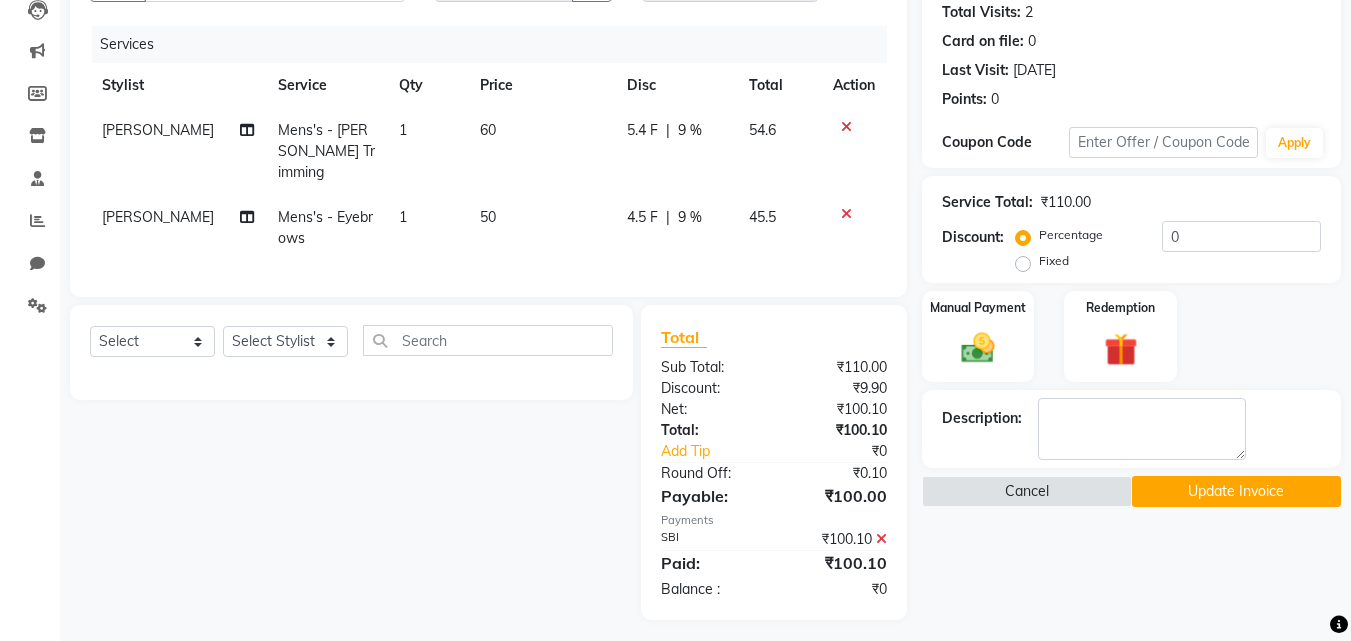 scroll, scrollTop: 225, scrollLeft: 0, axis: vertical 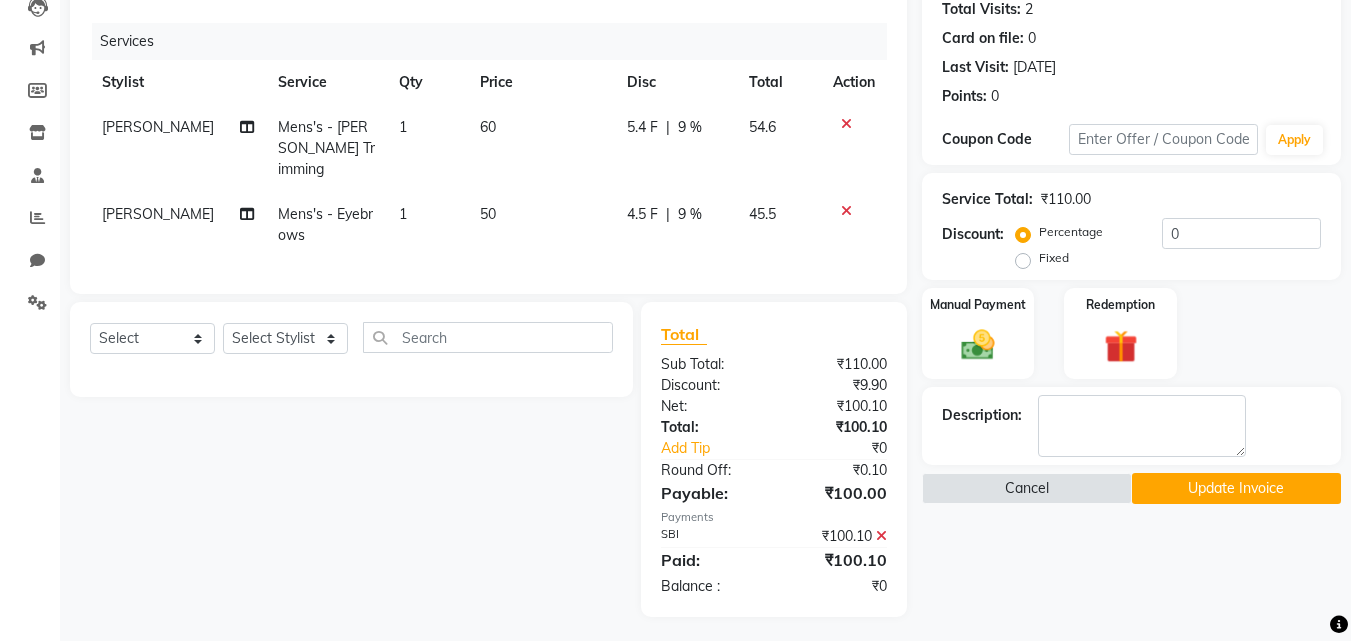click on "₹9.90" 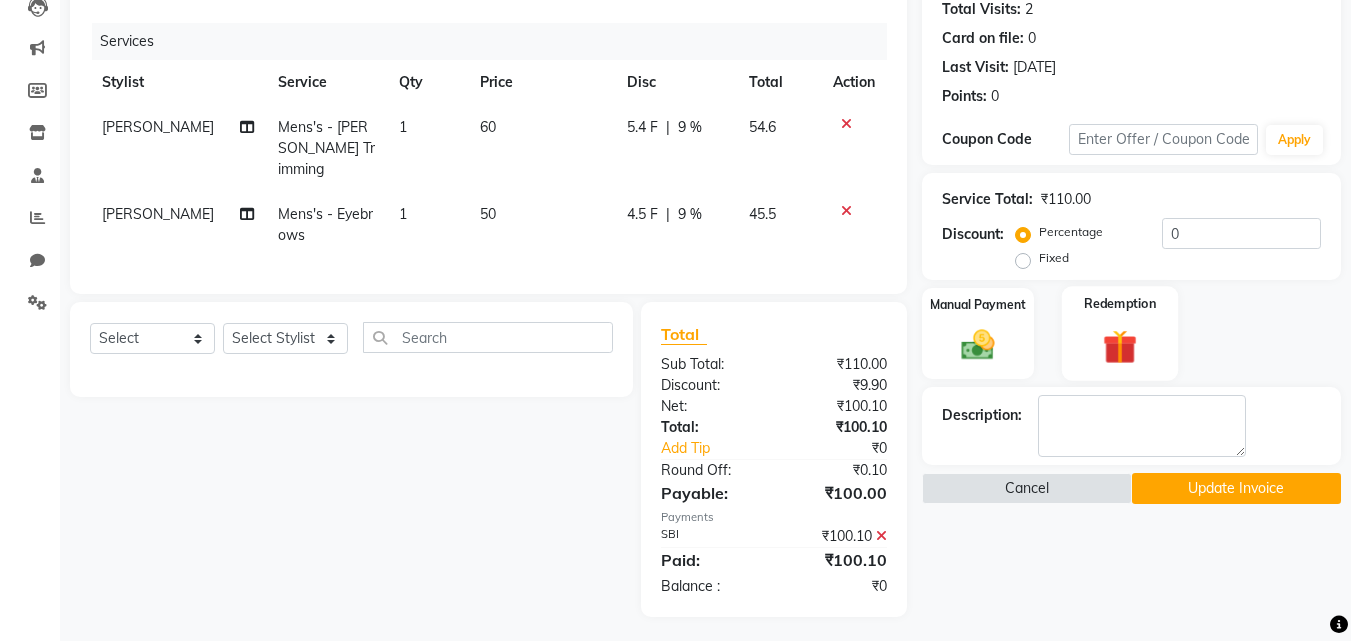 scroll, scrollTop: 125, scrollLeft: 0, axis: vertical 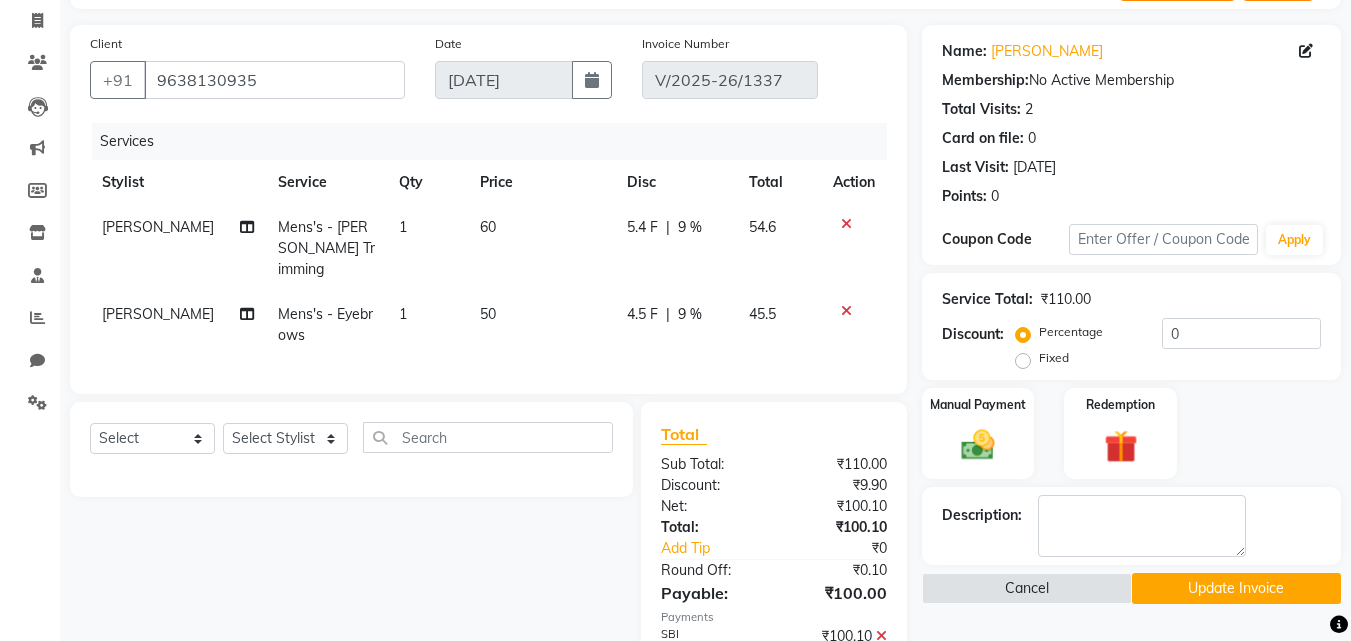click on "Fixed" 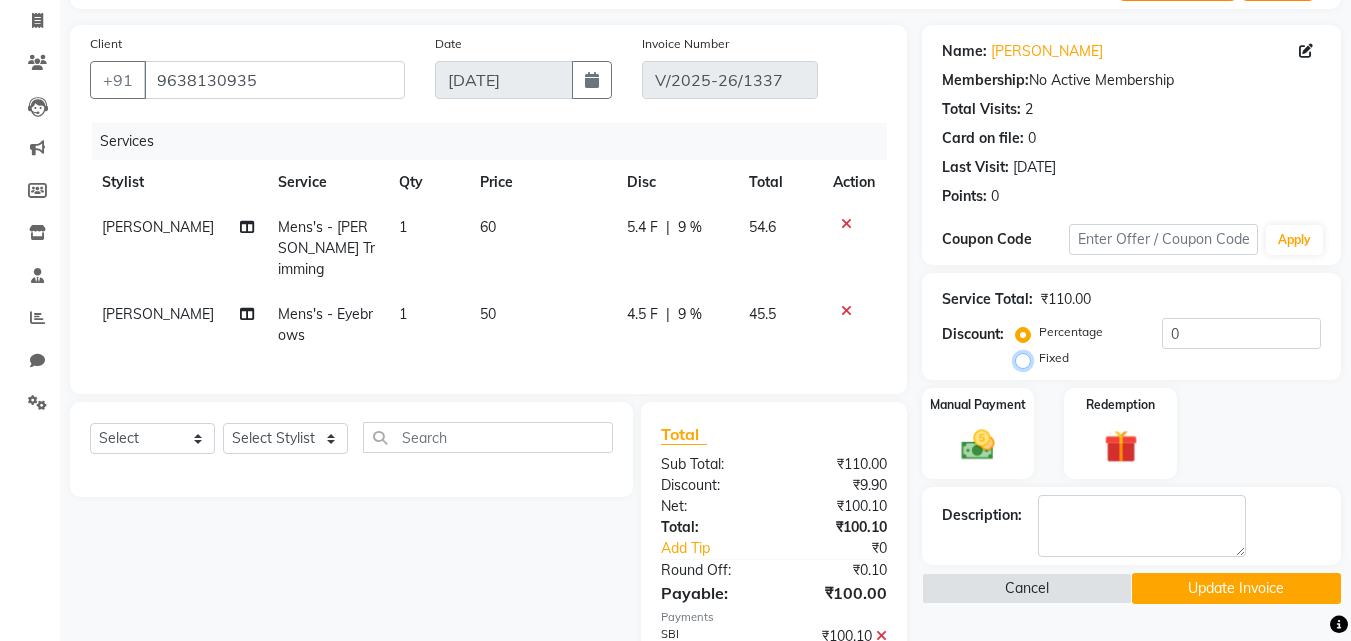 click on "Fixed" at bounding box center (1027, 358) 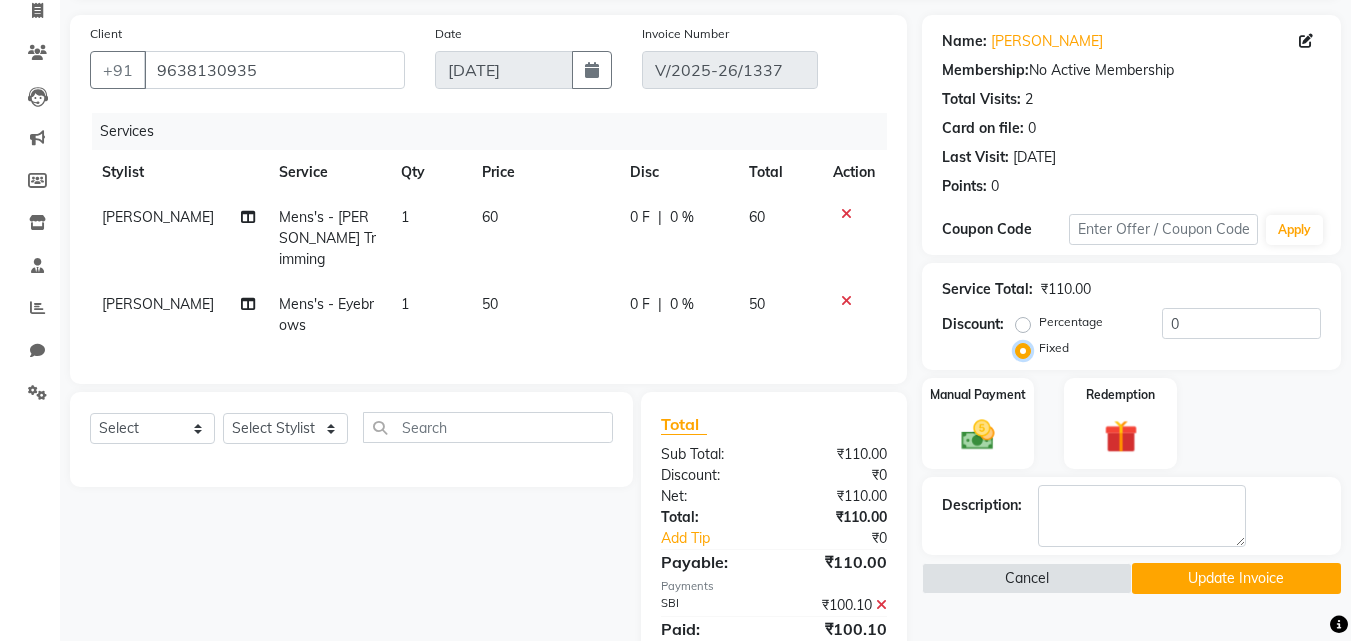 scroll, scrollTop: 204, scrollLeft: 0, axis: vertical 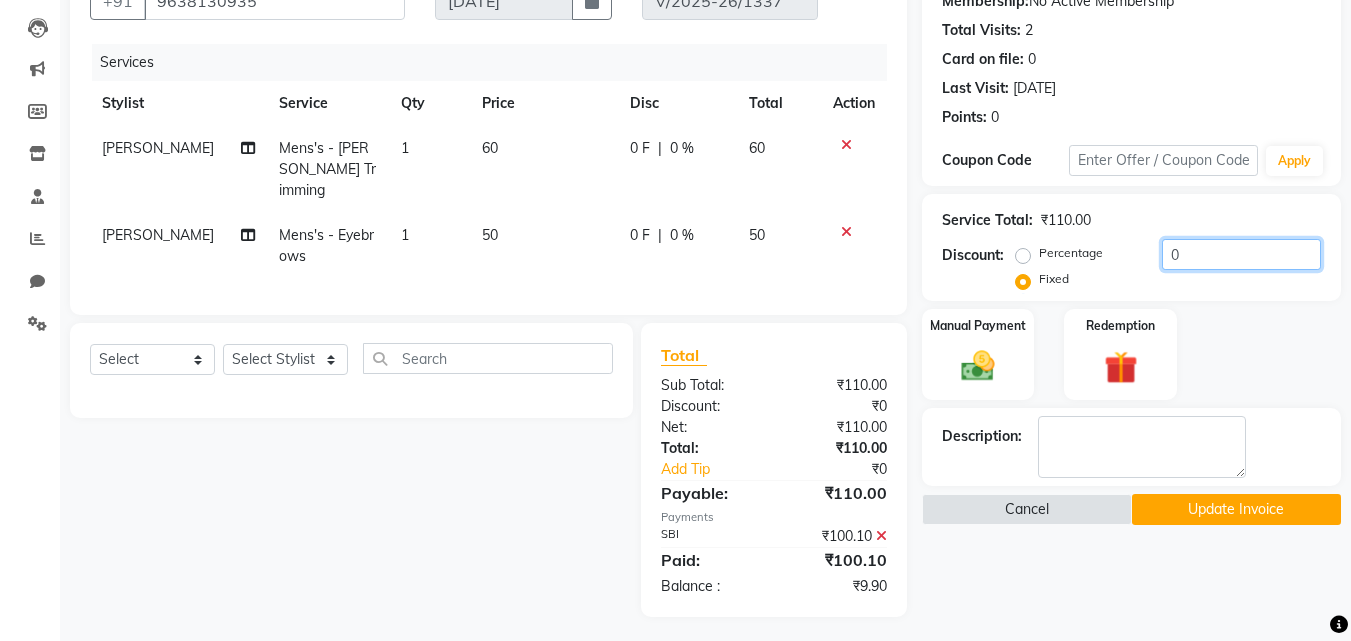 click on "0" 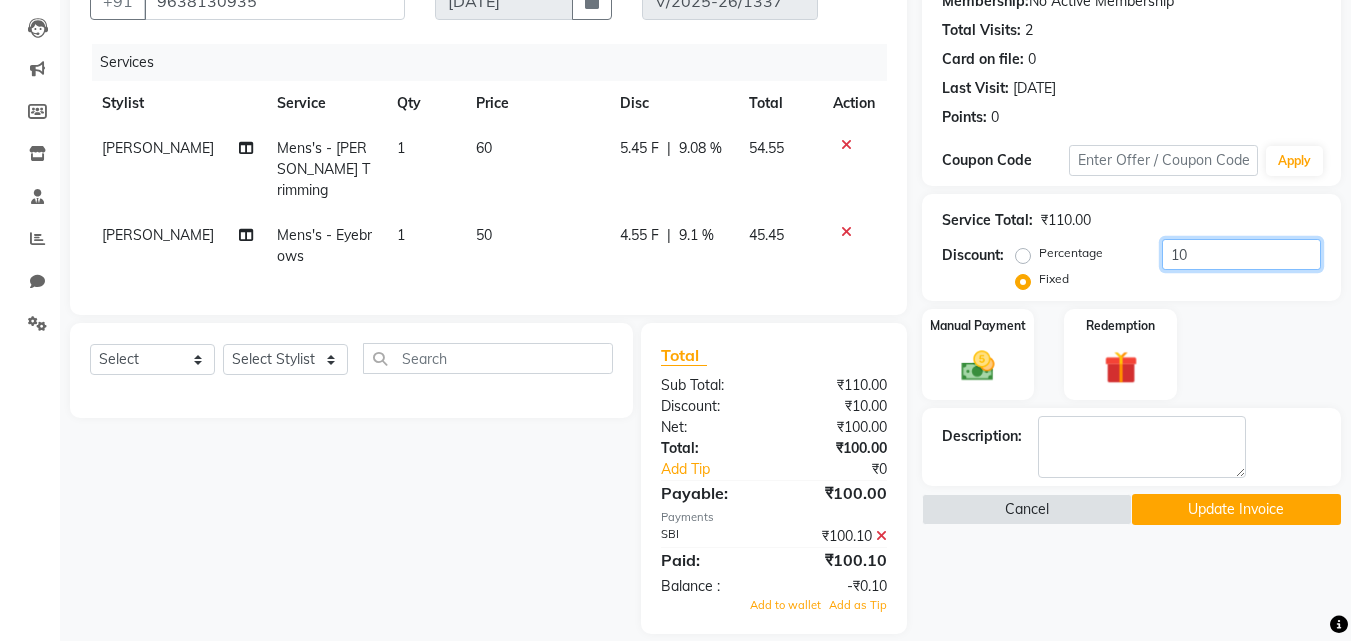 type on "10" 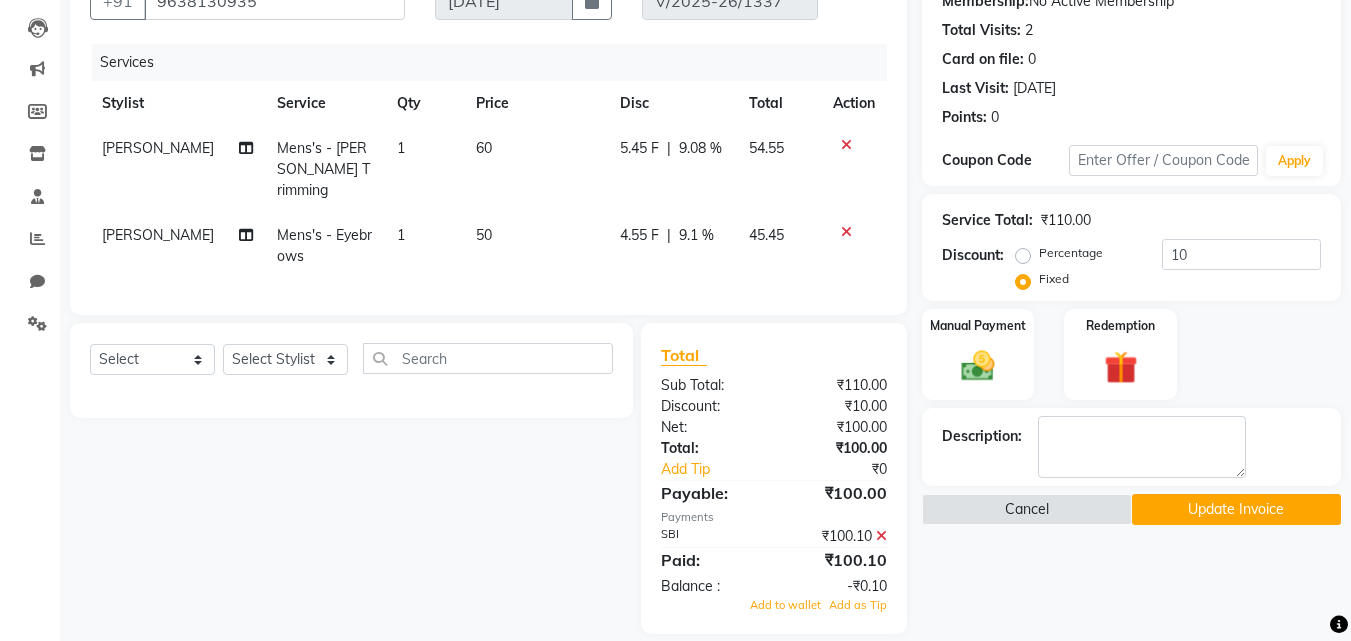 click on "Name: Ball Krishn  Membership:  No Active Membership  Total Visits:  2 Card on file:  0 Last Visit:   13-07-2025 Points:   0  Coupon Code Apply Service Total:  ₹110.00  Discount:  Percentage   Fixed  10 Manual Payment Redemption Description:                   Cancel   Update Invoice" 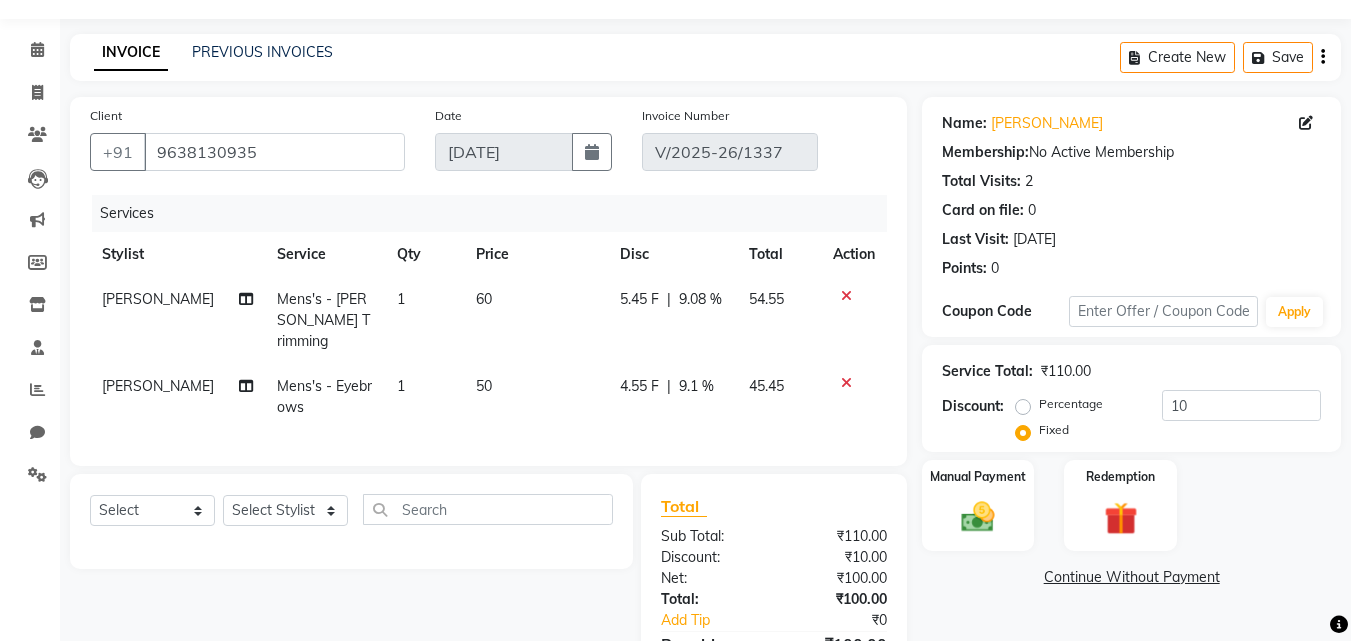 scroll, scrollTop: 162, scrollLeft: 0, axis: vertical 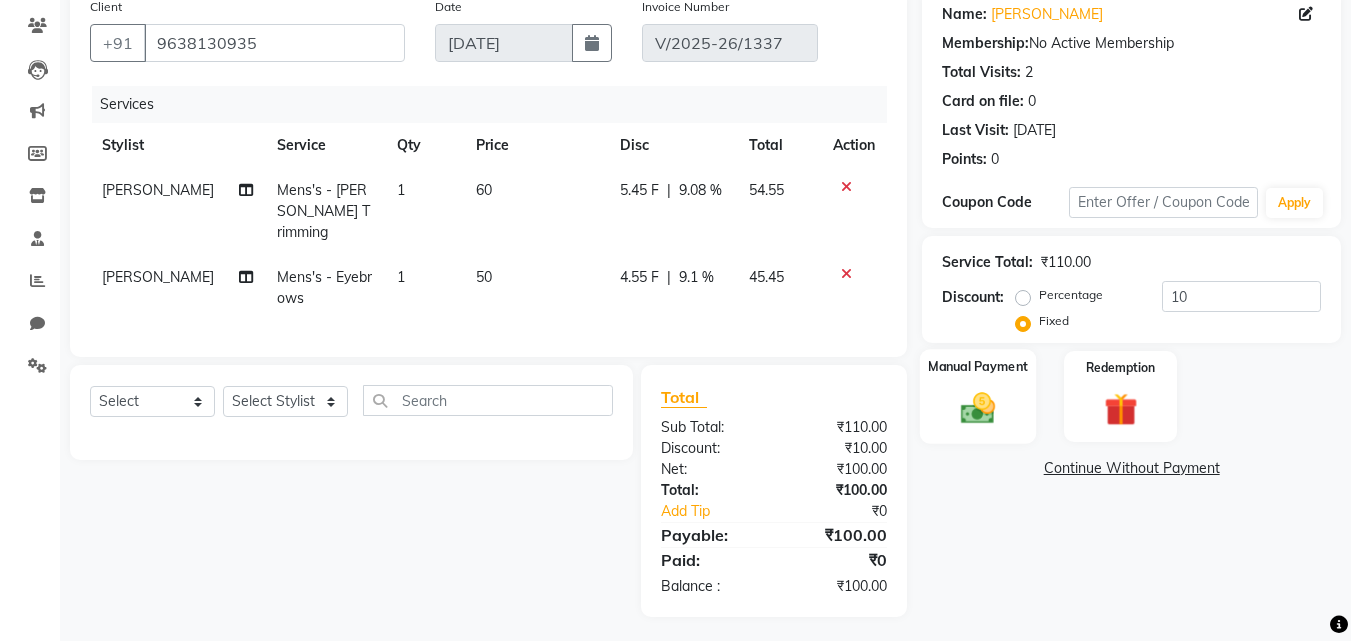 click 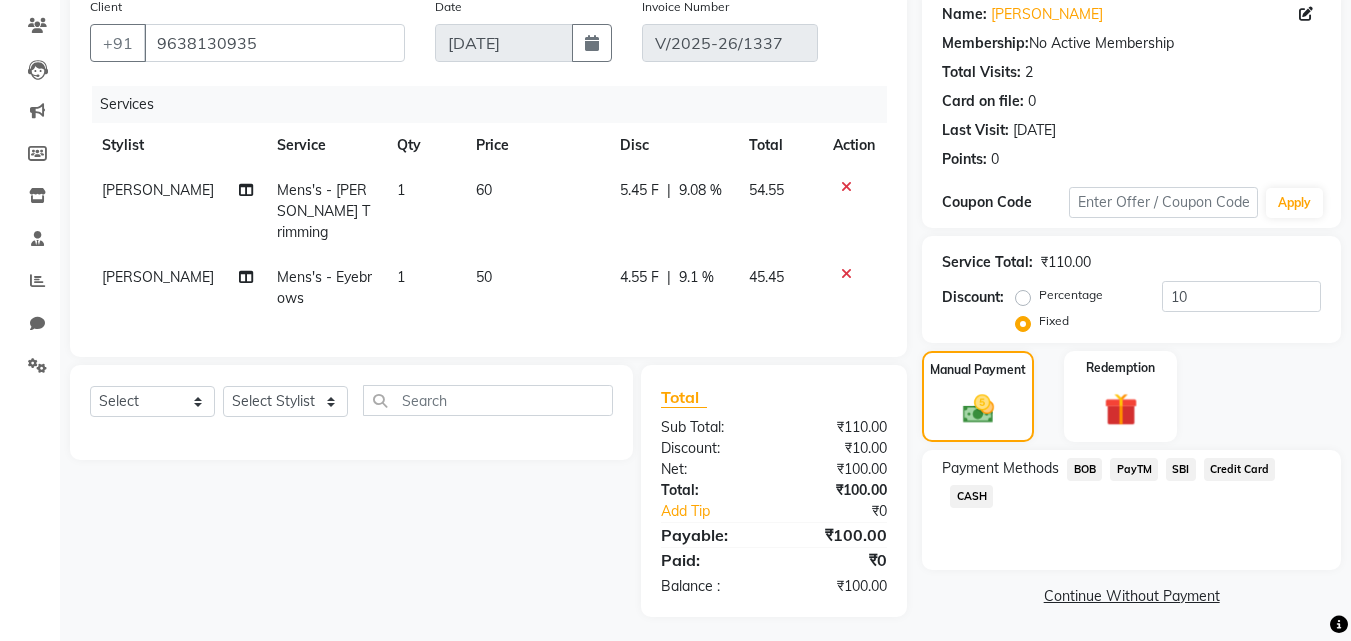 click on "SBI" 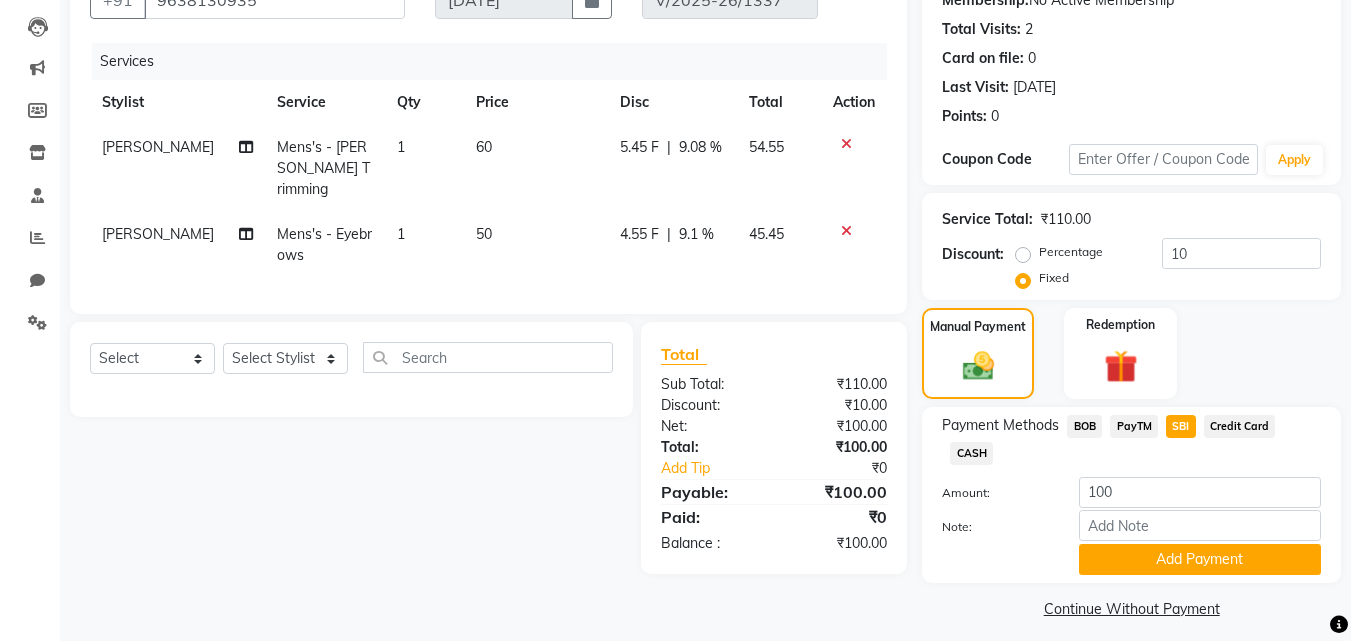 scroll, scrollTop: 218, scrollLeft: 0, axis: vertical 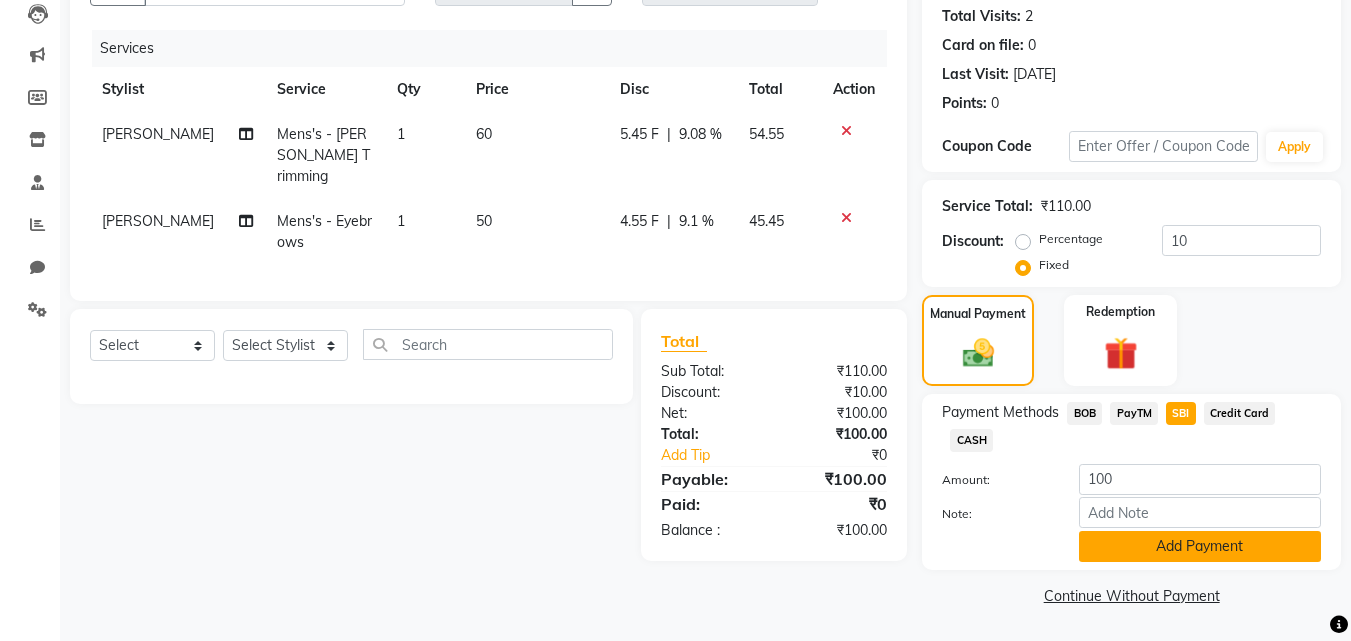 click on "Add Payment" 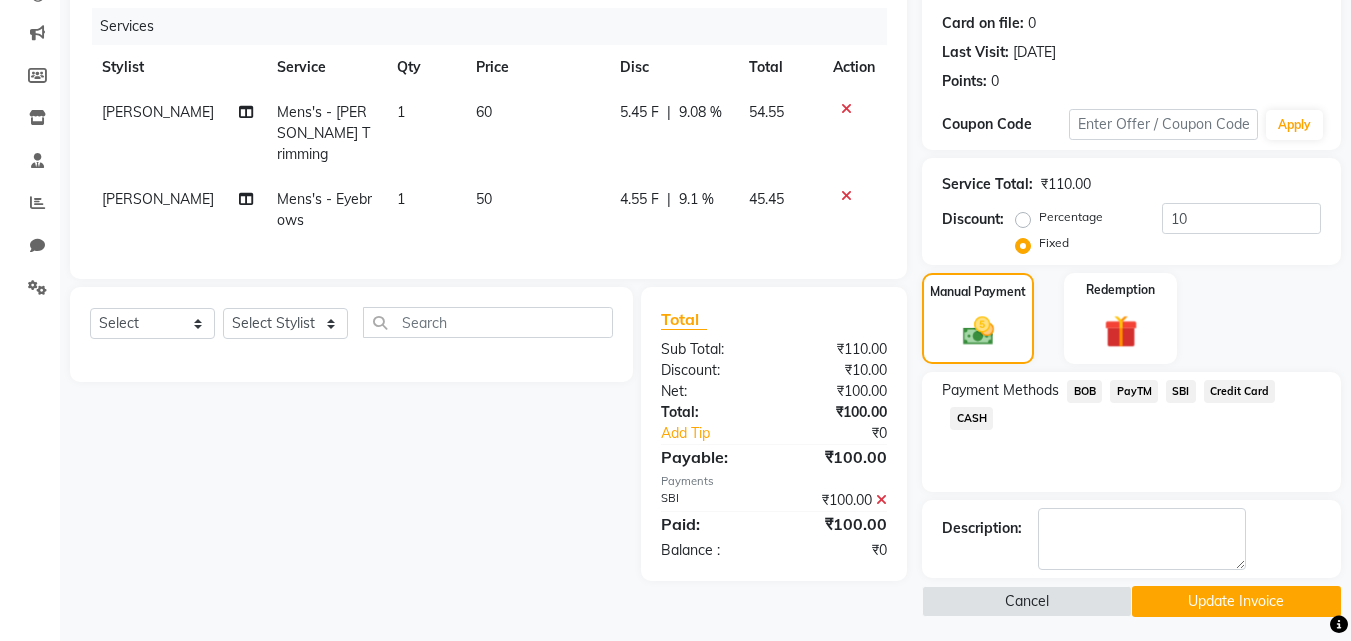 scroll, scrollTop: 246, scrollLeft: 0, axis: vertical 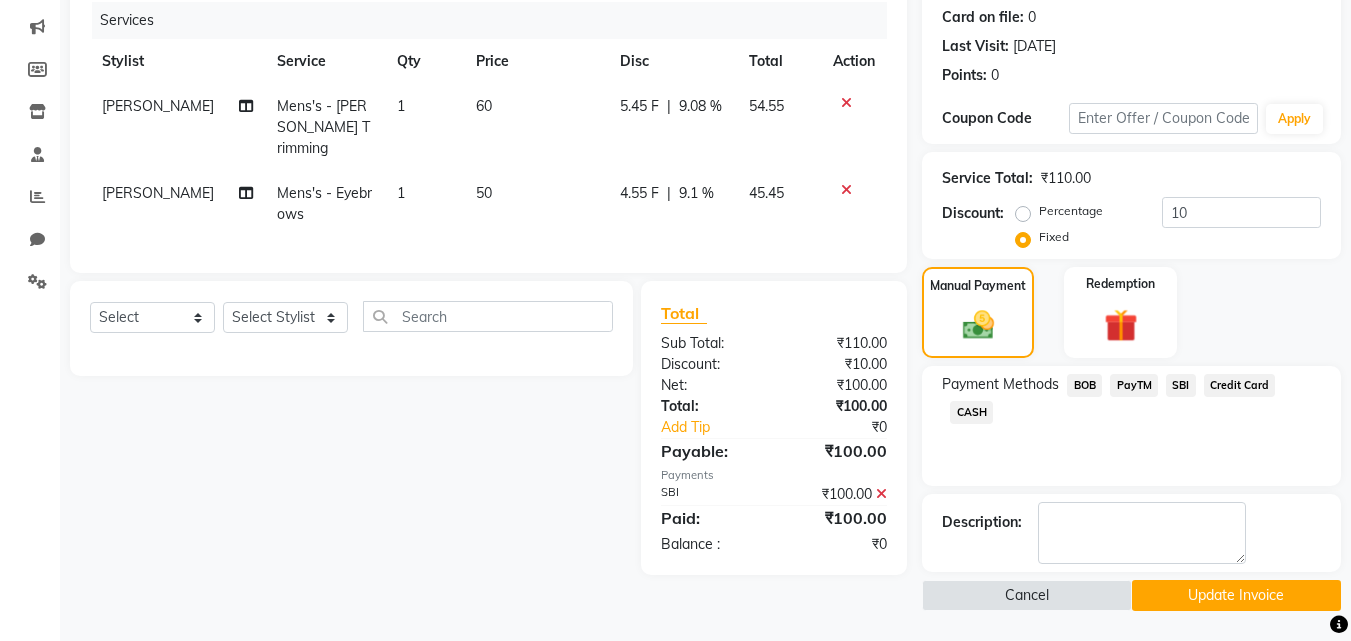 click on "Update Invoice" 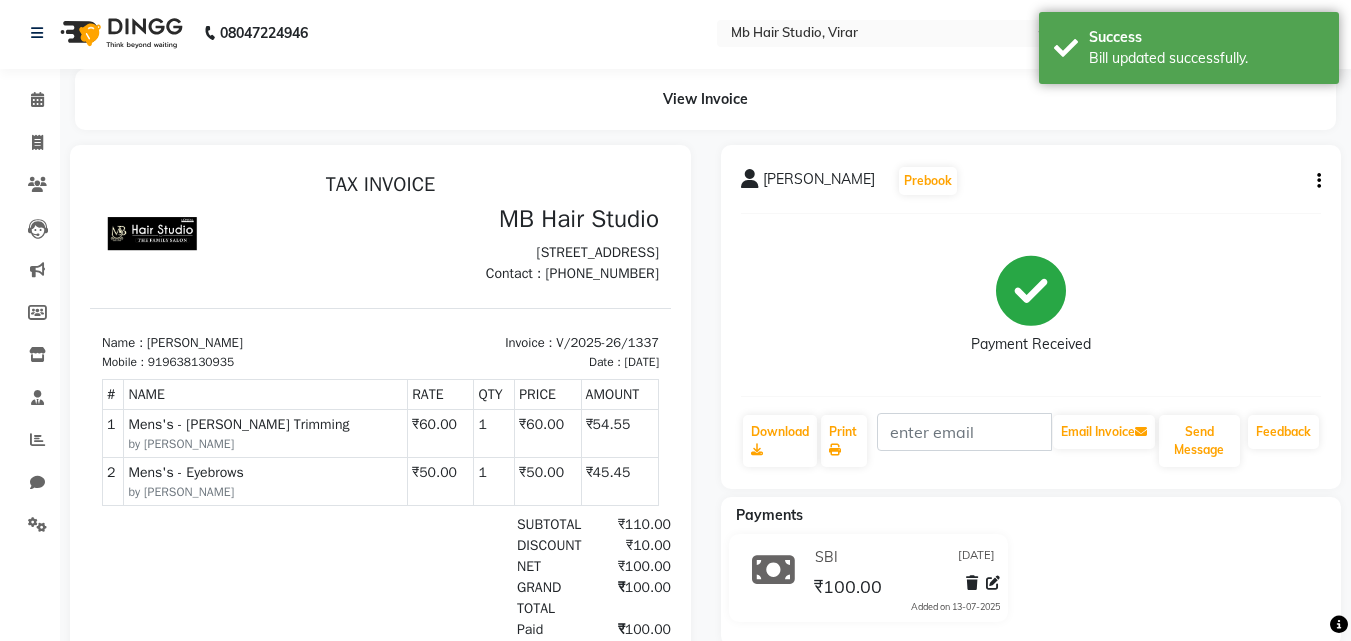 scroll, scrollTop: 0, scrollLeft: 0, axis: both 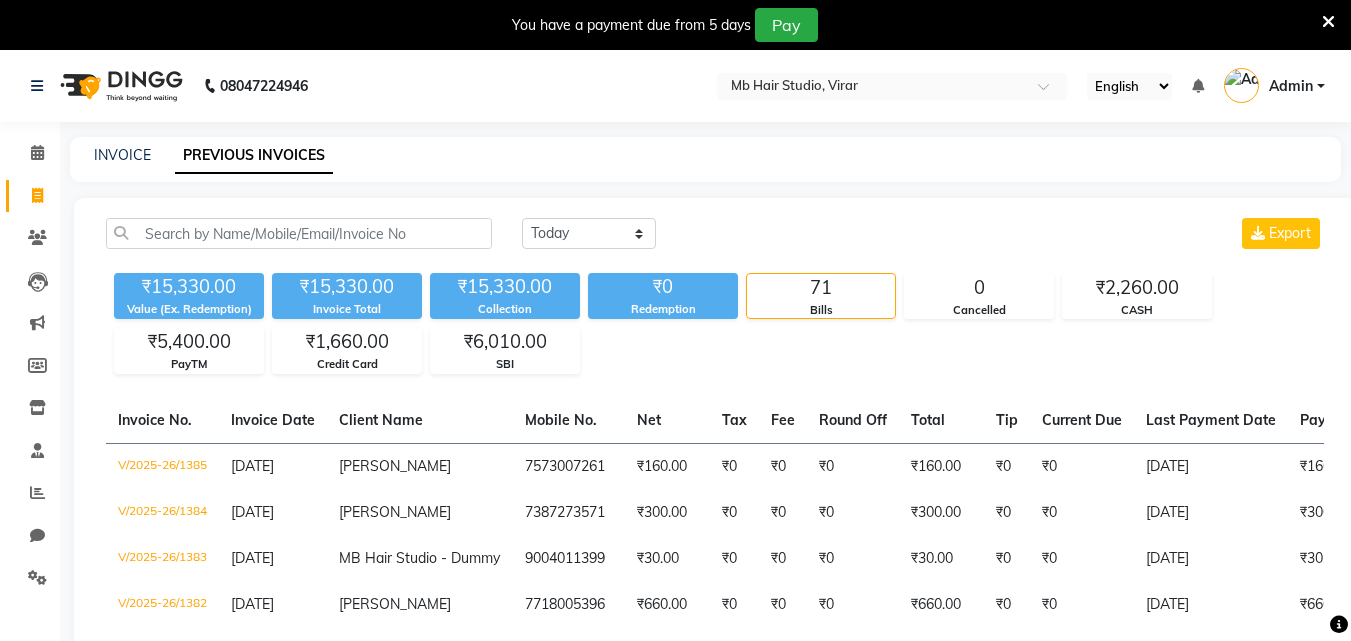 click on "Client Name" 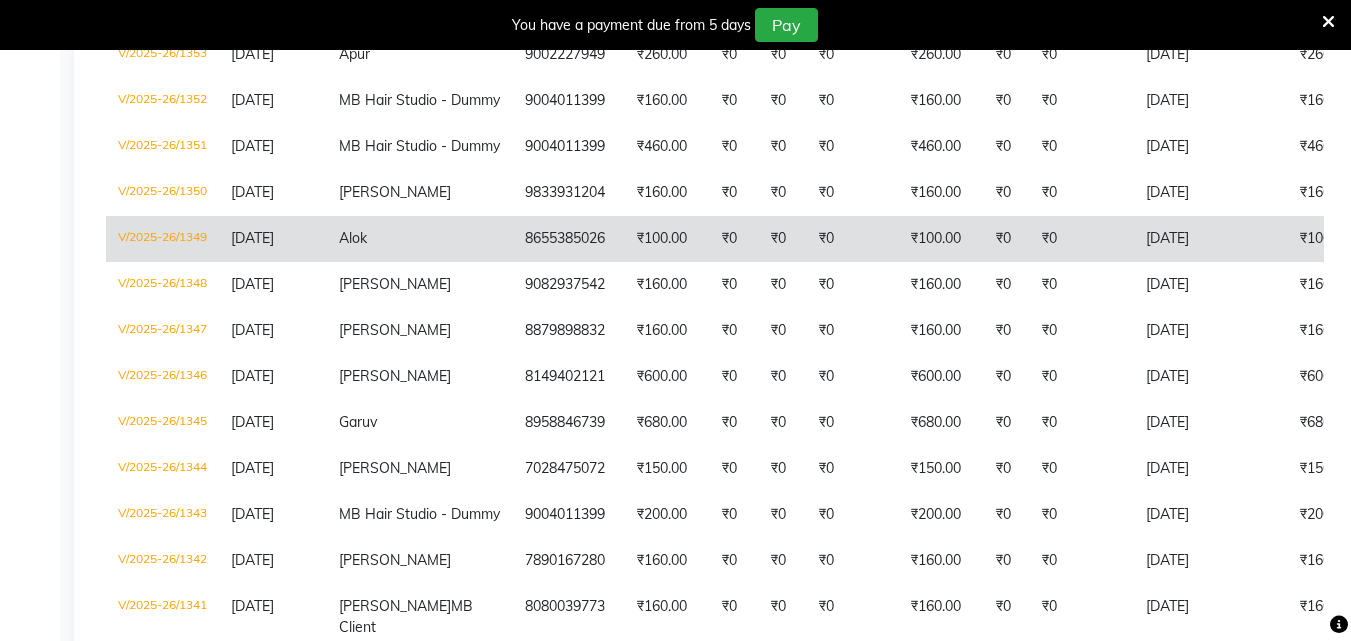 scroll, scrollTop: 1900, scrollLeft: 0, axis: vertical 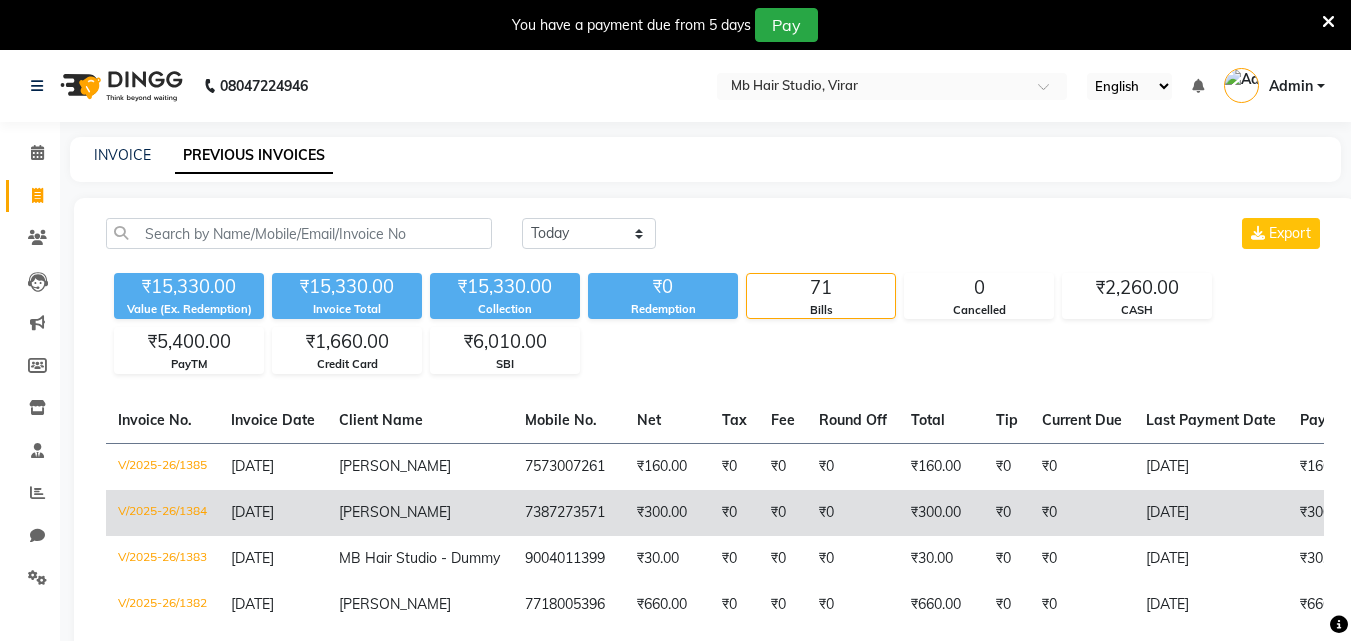 click on "₹0" 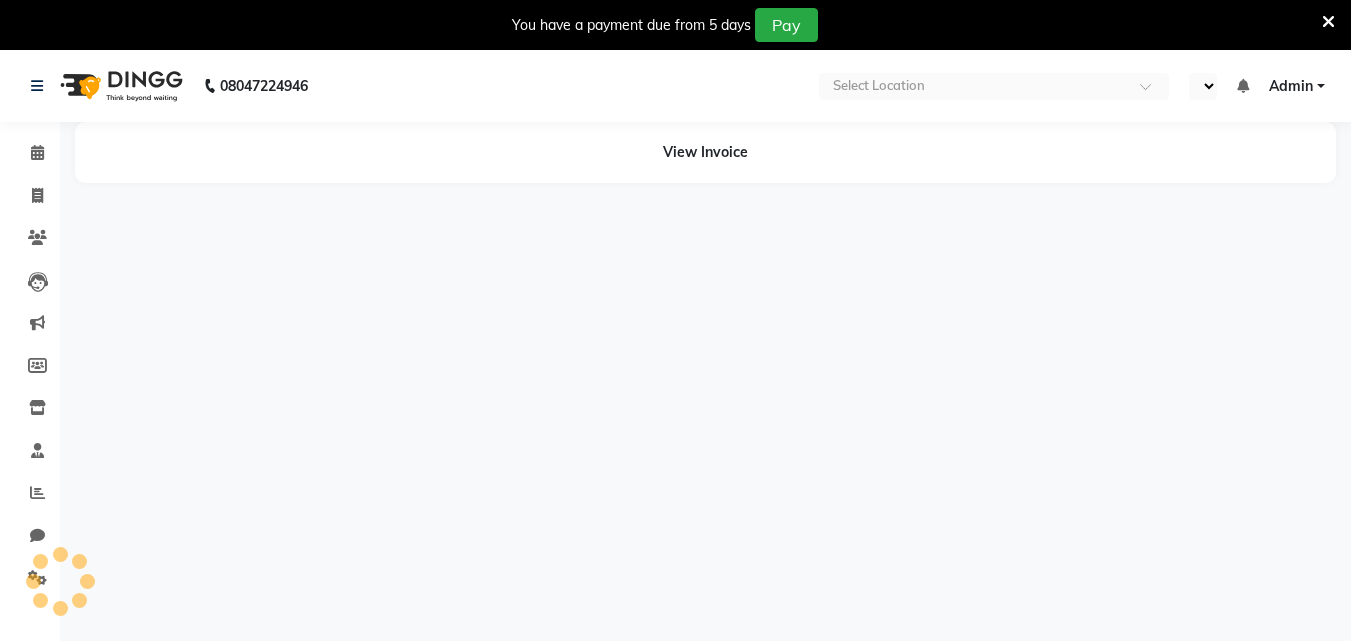 select on "en" 